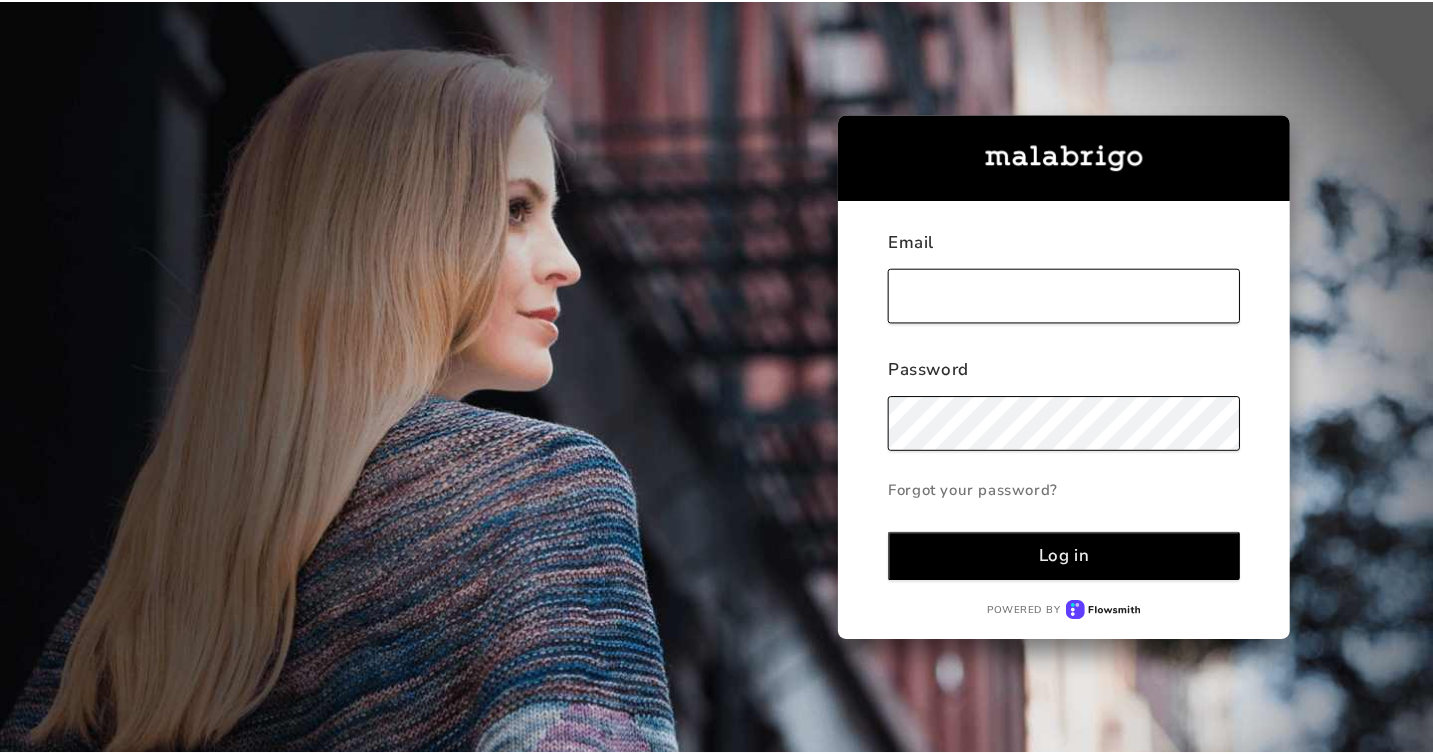 scroll, scrollTop: 0, scrollLeft: 0, axis: both 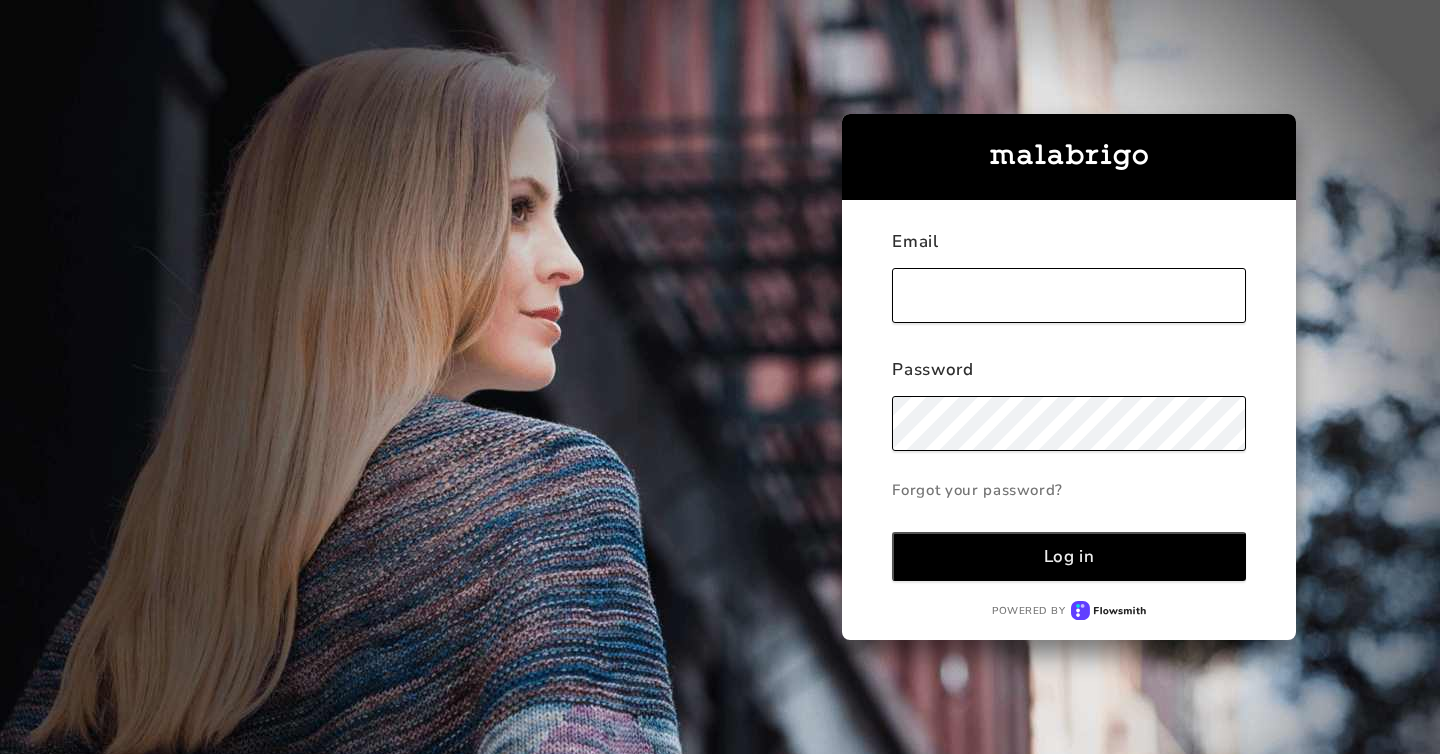 type on "[PERSON_NAME][EMAIL_ADDRESS][DOMAIN_NAME]" 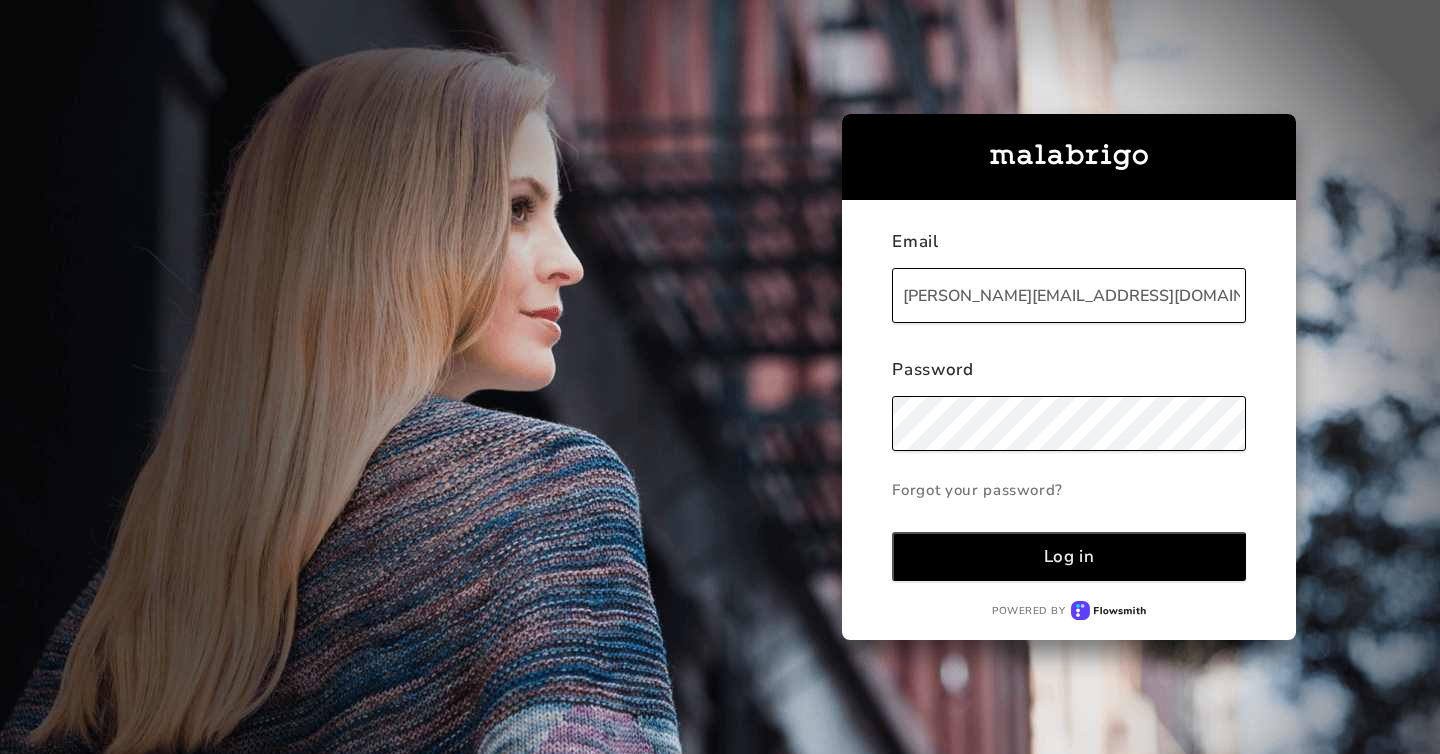 click on "Log in" at bounding box center [1069, 556] 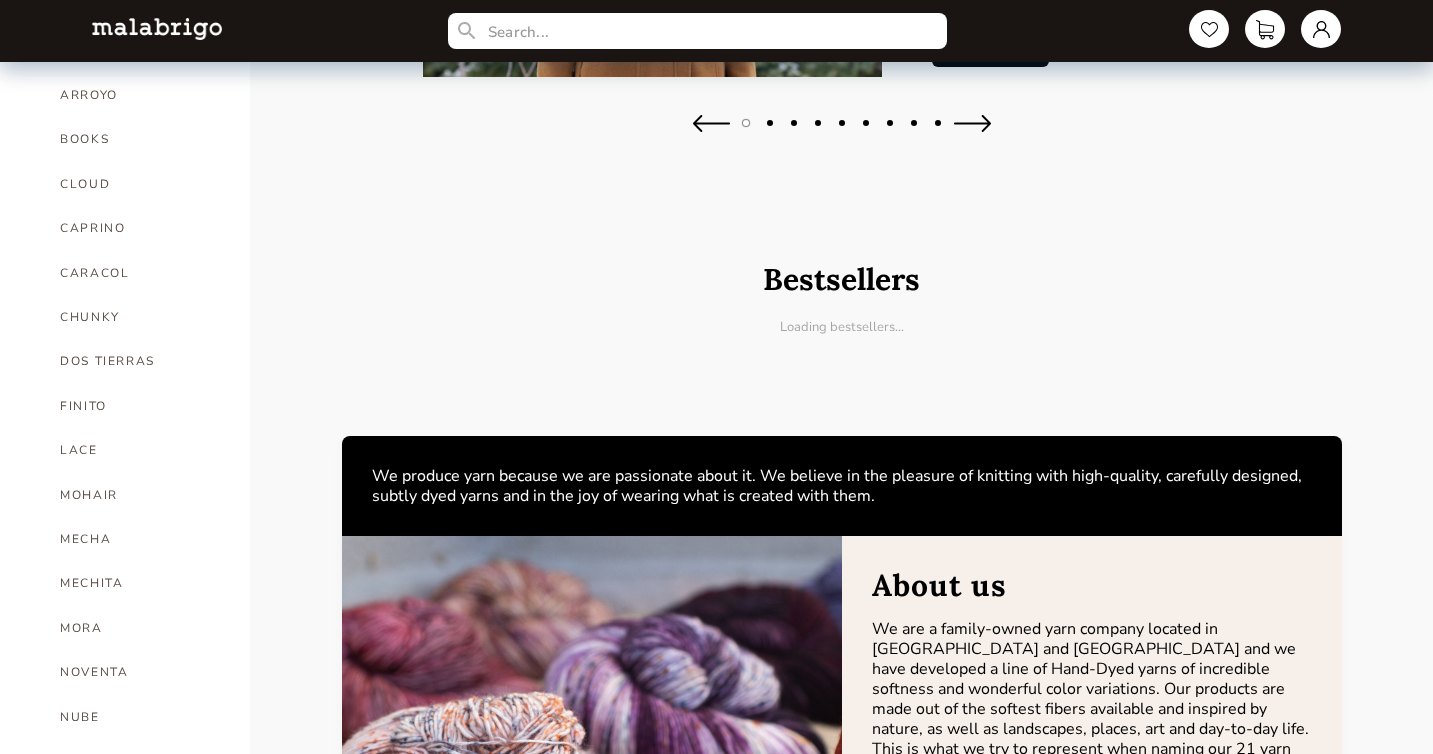 scroll, scrollTop: 556, scrollLeft: 0, axis: vertical 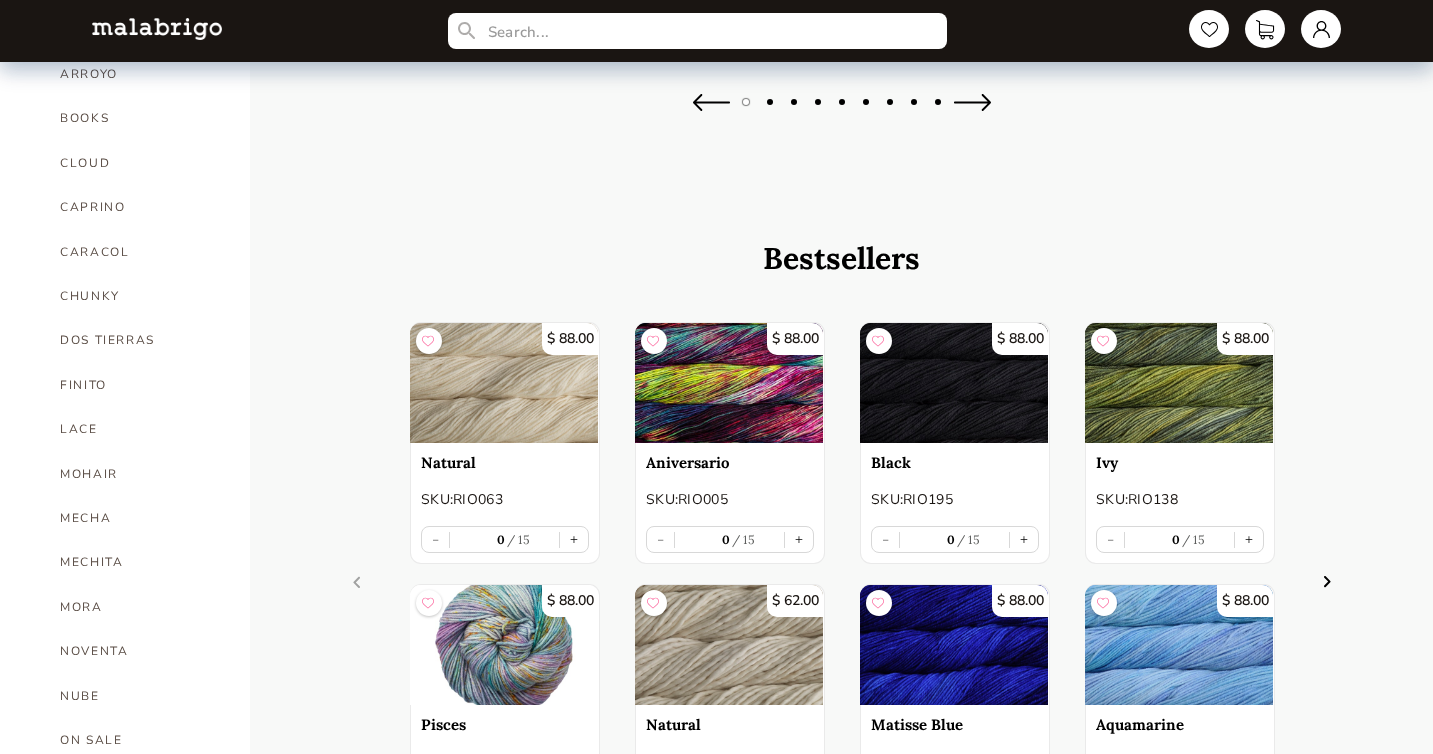 click on "RIOS" at bounding box center [140, 829] 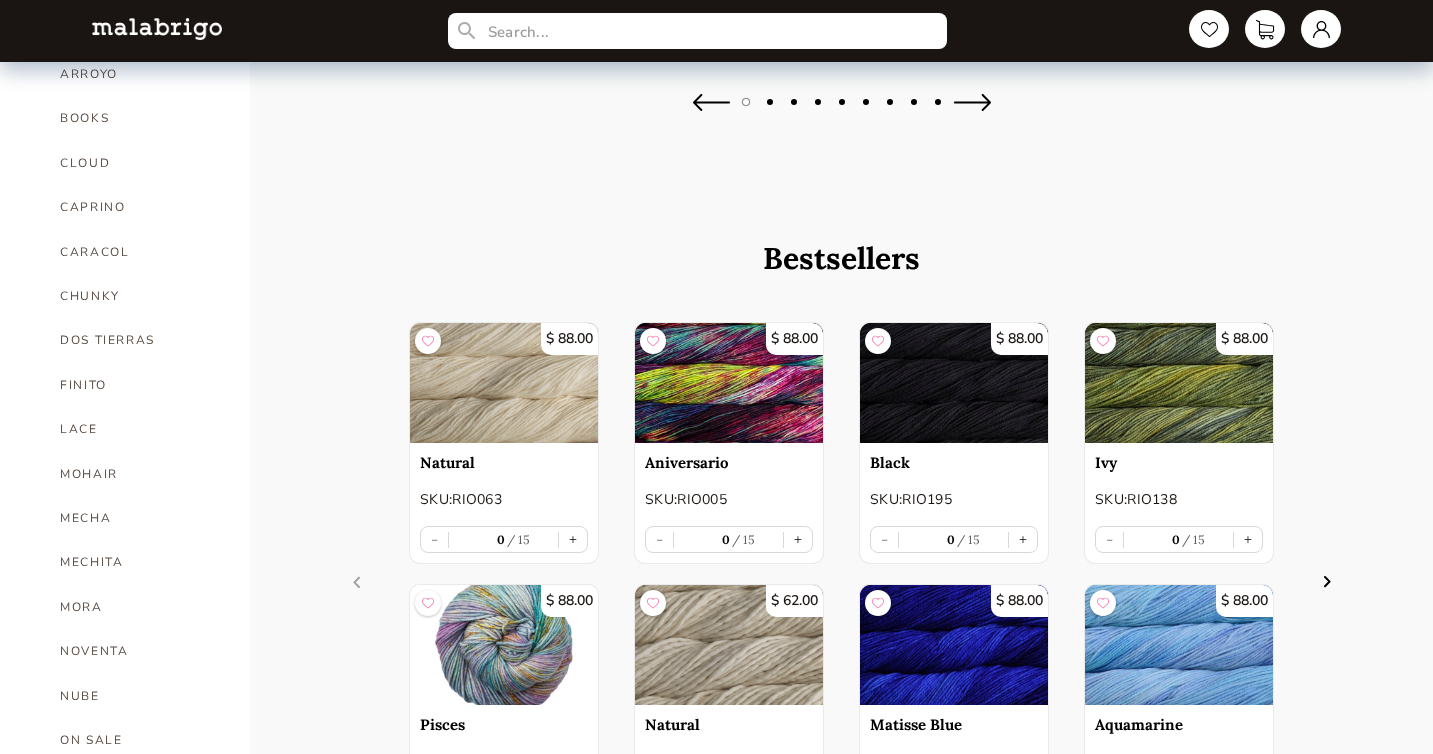 select on "INDEX" 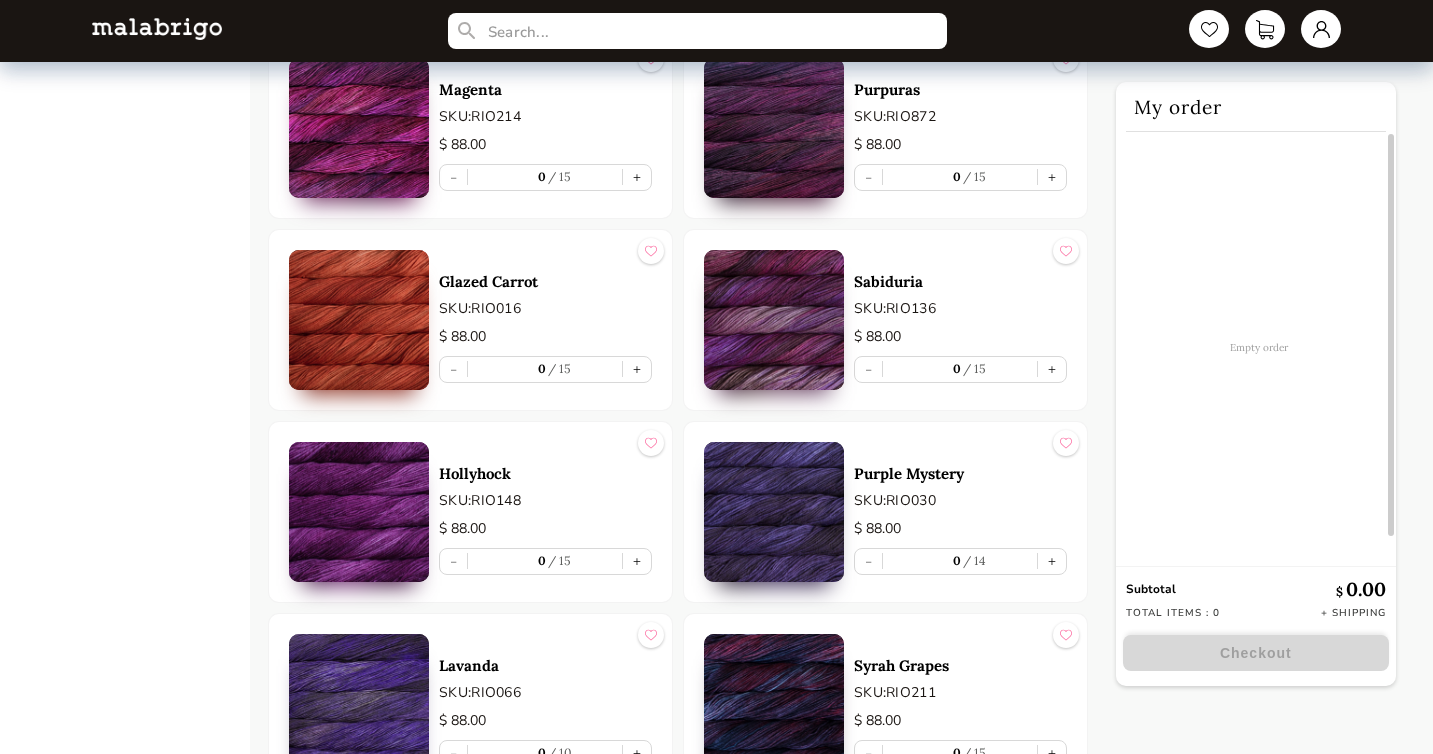 scroll, scrollTop: 2544, scrollLeft: 0, axis: vertical 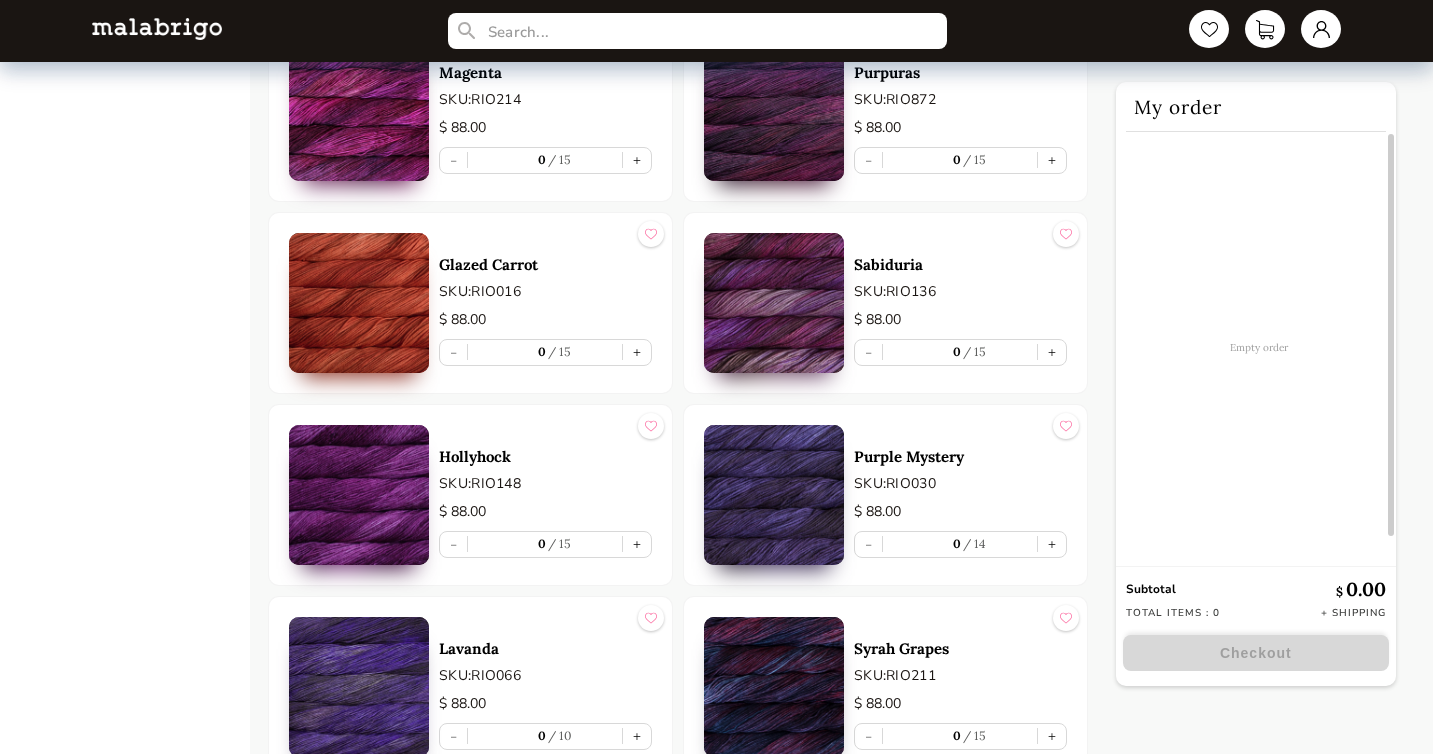 click at bounding box center [359, 495] 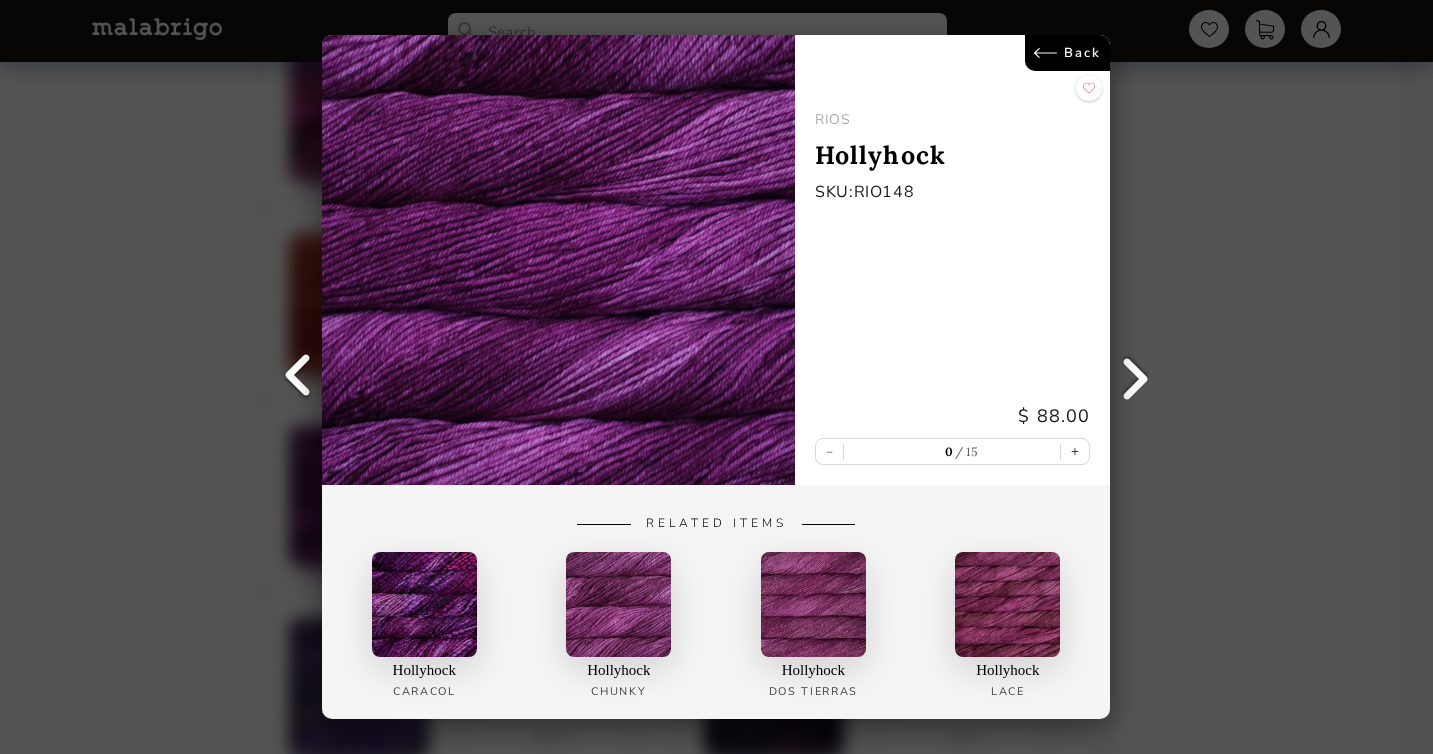 click on "Back" at bounding box center (1068, 53) 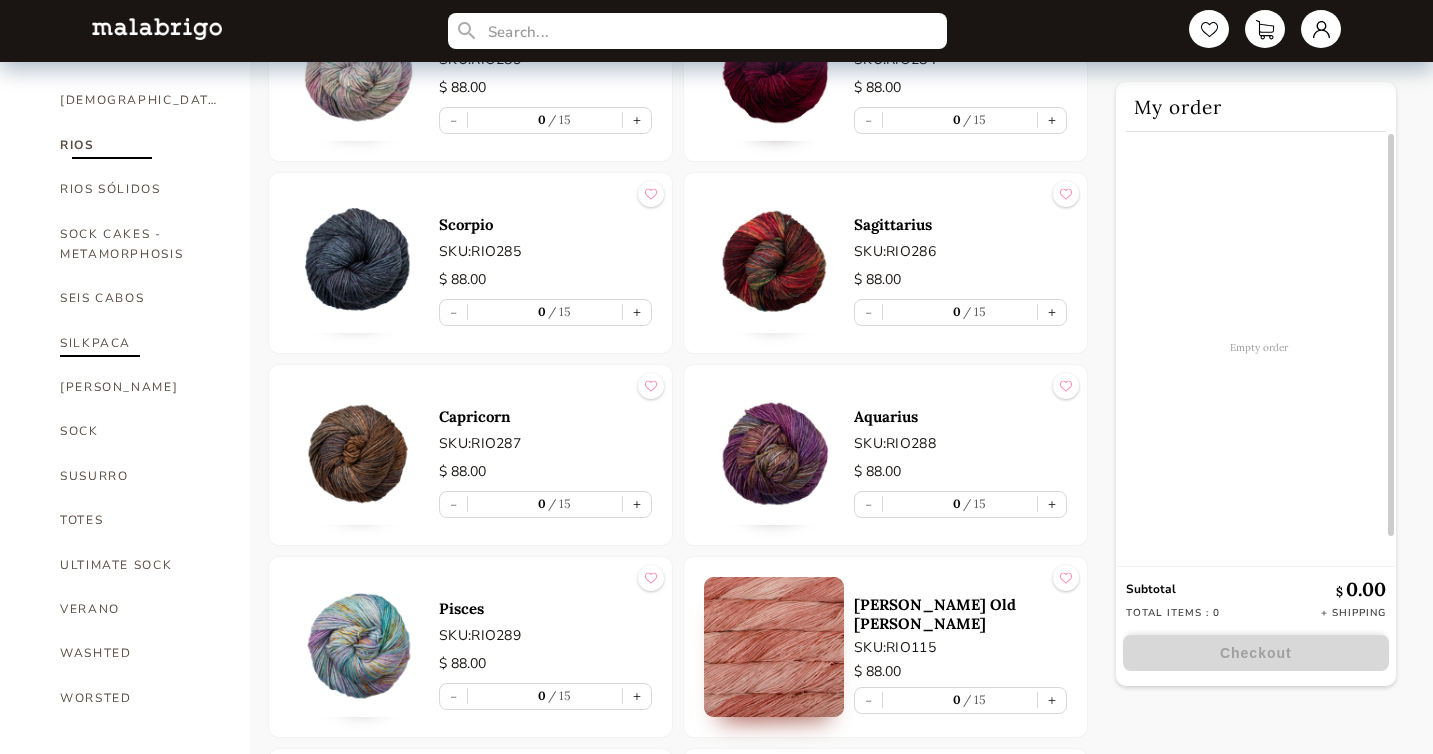 scroll, scrollTop: 1428, scrollLeft: 0, axis: vertical 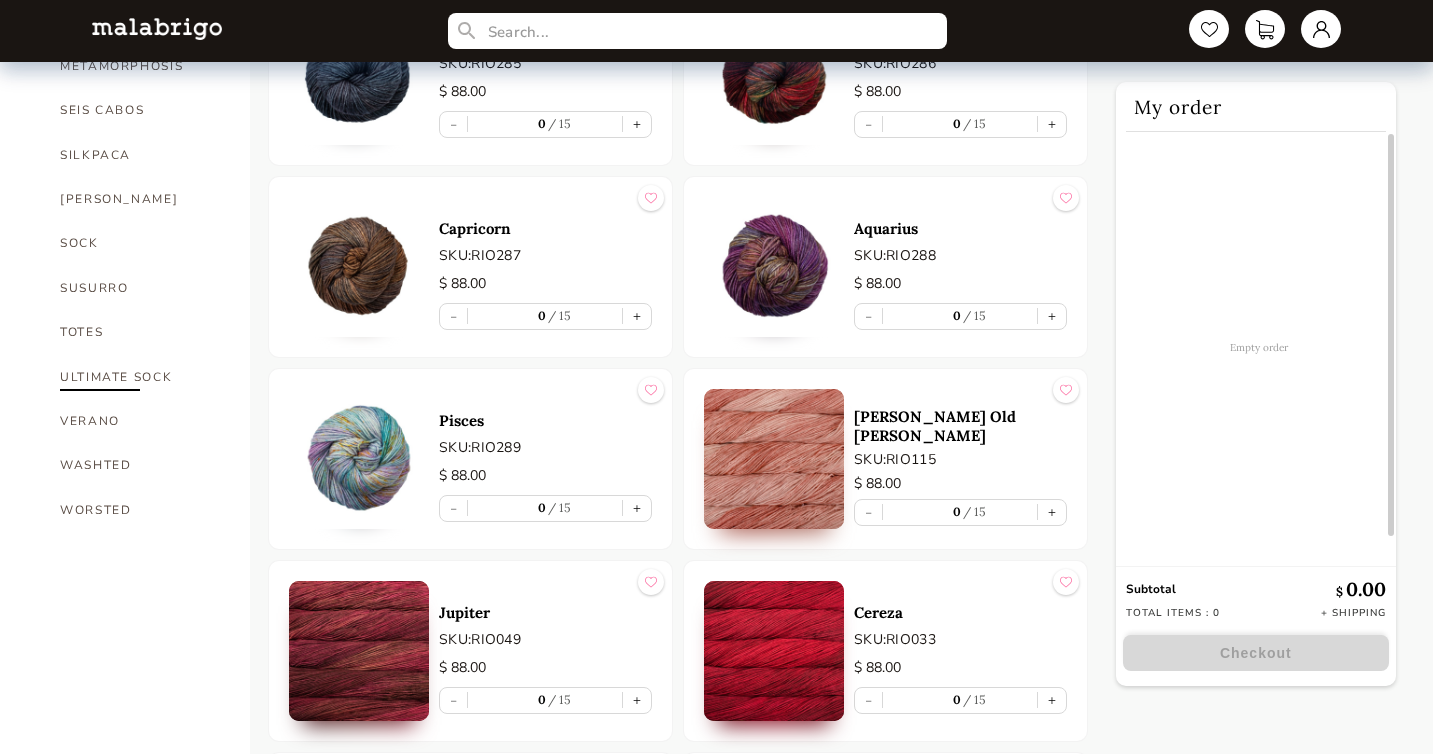 click on "ULTIMATE SOCK" at bounding box center [140, 377] 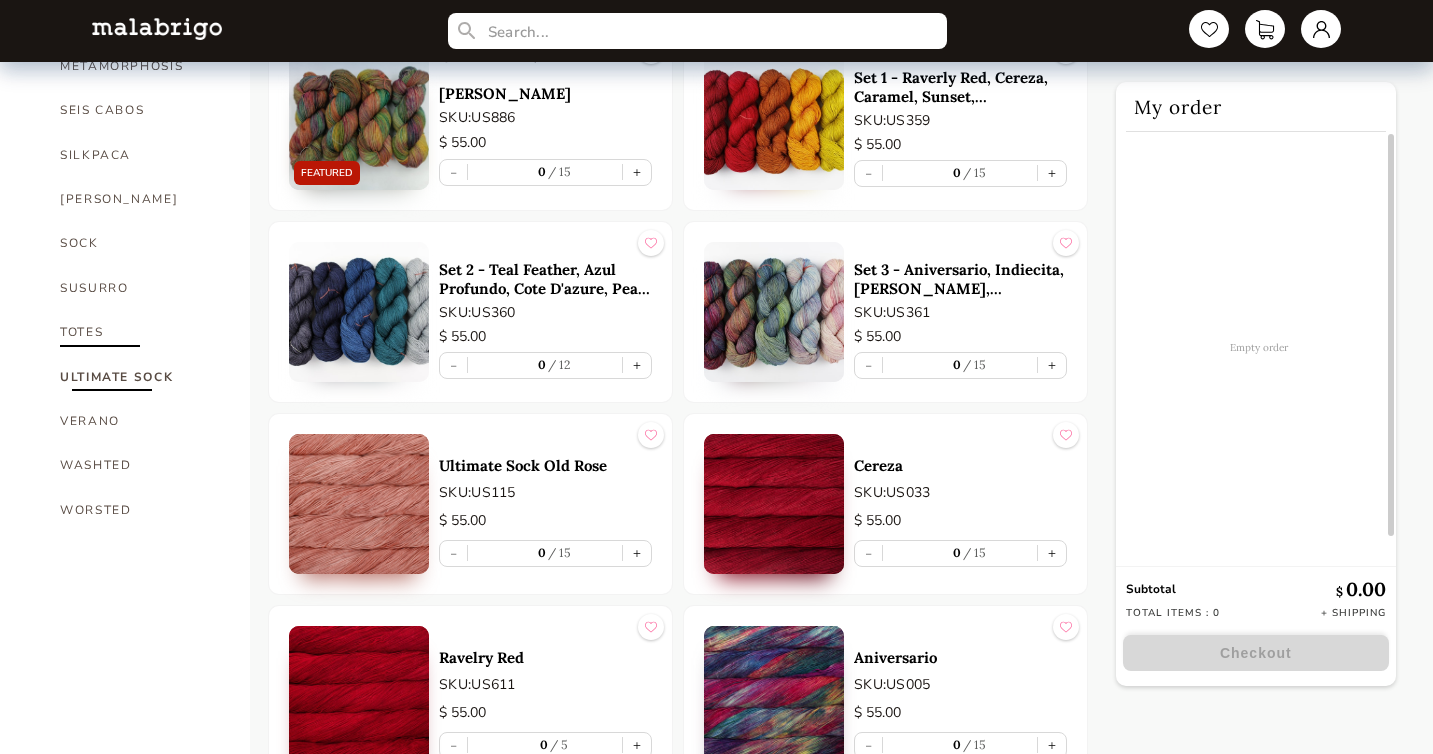 click on "TOTES" at bounding box center [140, 332] 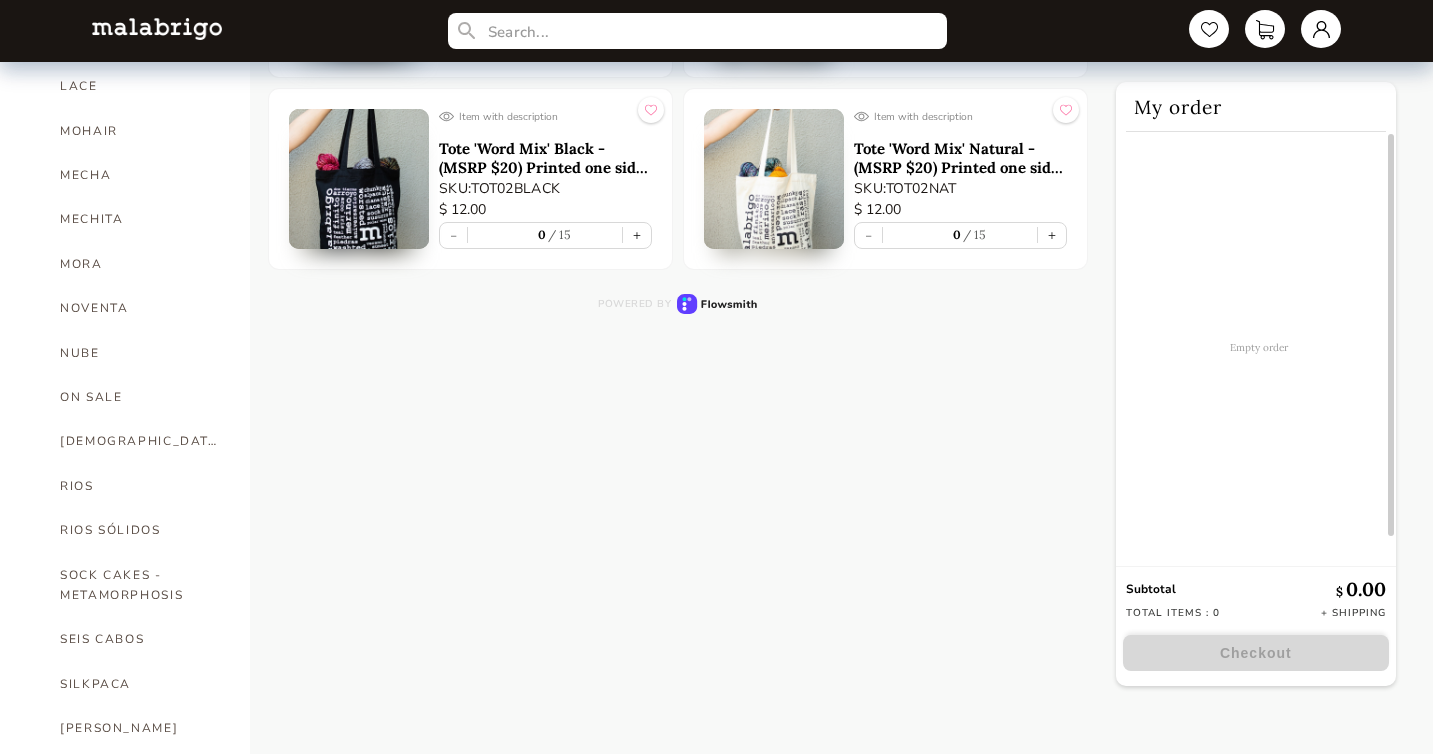scroll, scrollTop: 902, scrollLeft: 0, axis: vertical 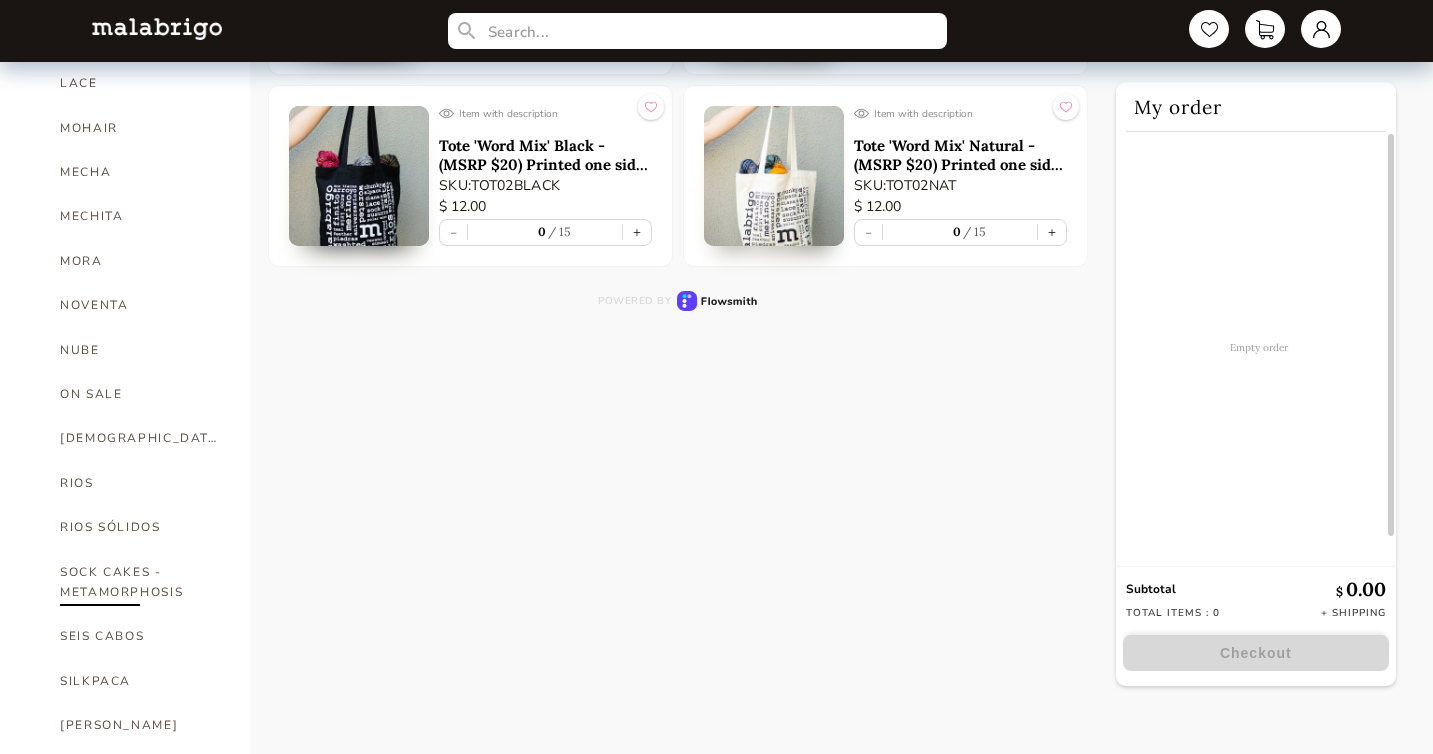 click on "SOCK CAKES - METAMORPHOSIS" at bounding box center (140, 582) 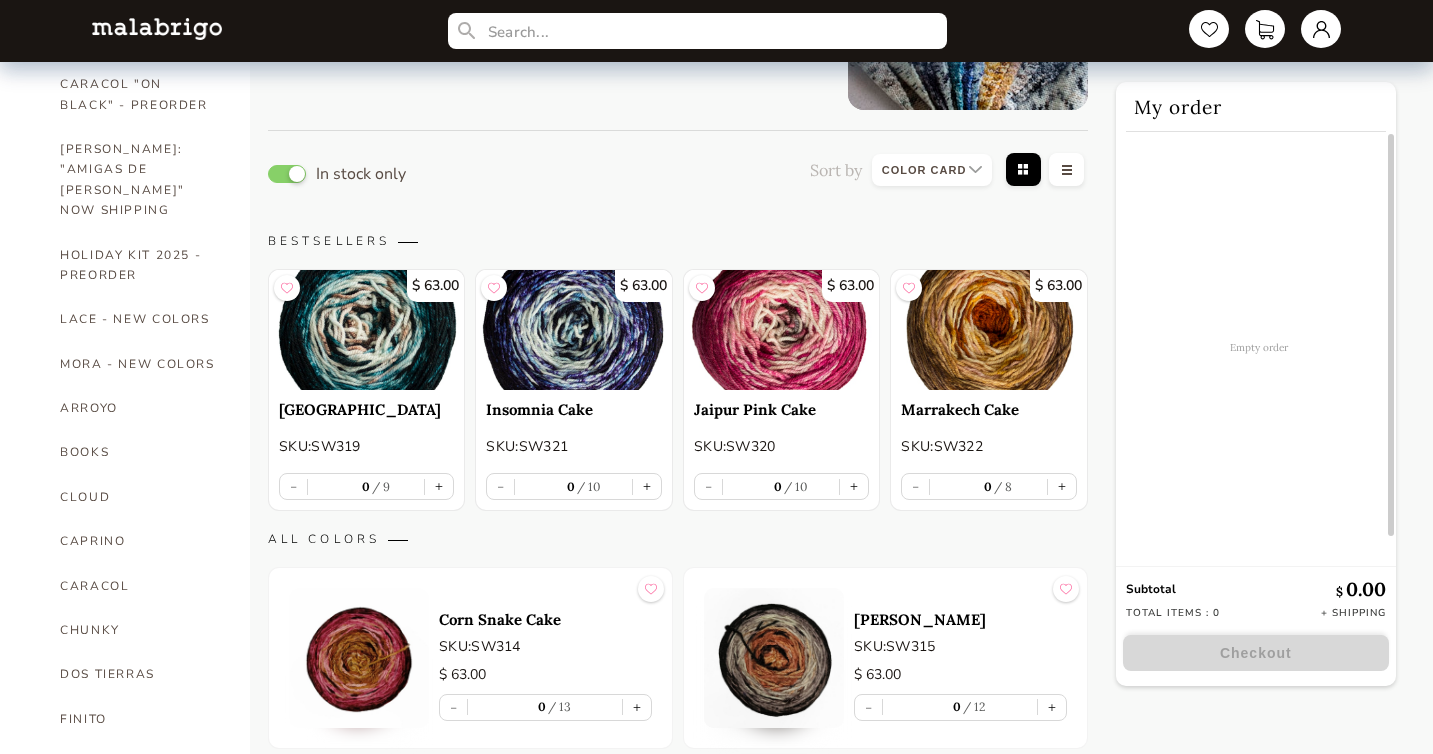scroll, scrollTop: 0, scrollLeft: 0, axis: both 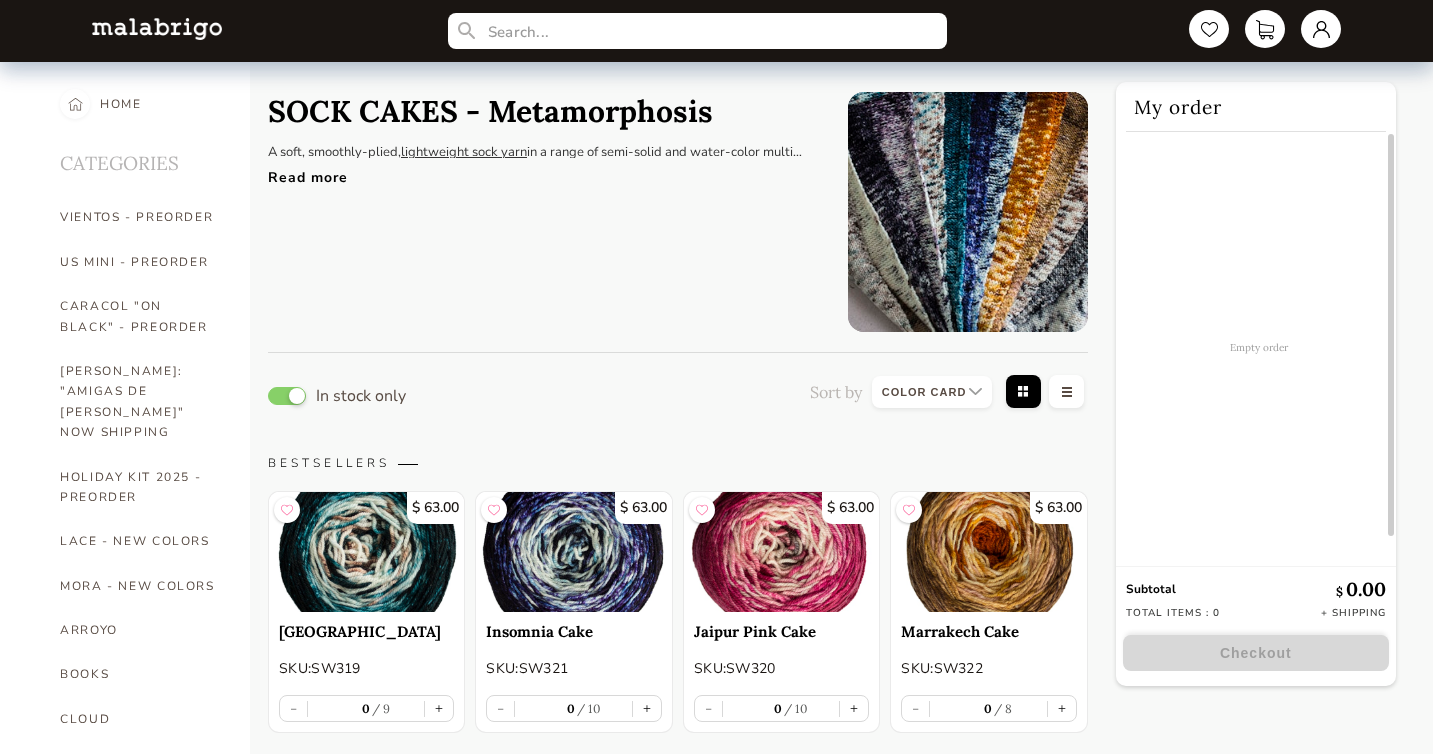 click on "Read more" at bounding box center [543, 172] 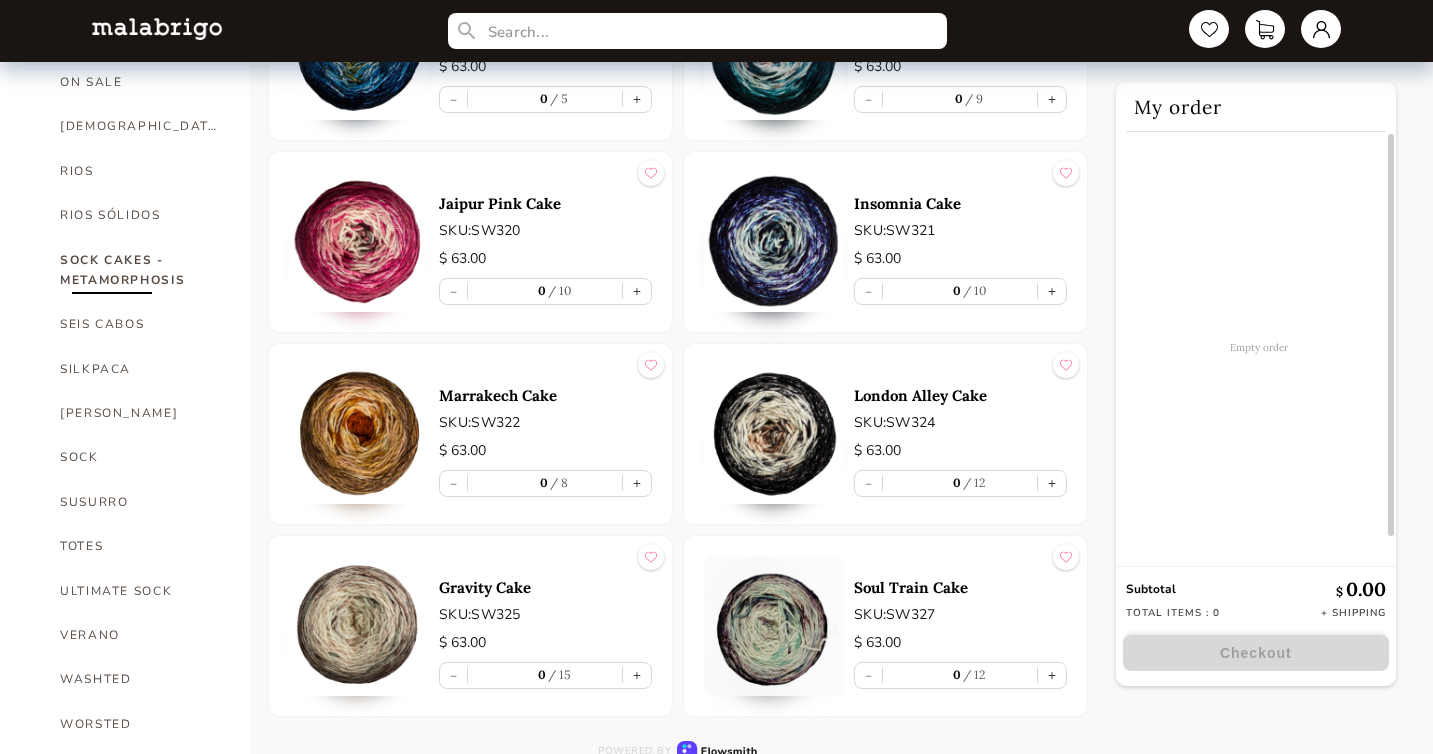 scroll, scrollTop: 1224, scrollLeft: 0, axis: vertical 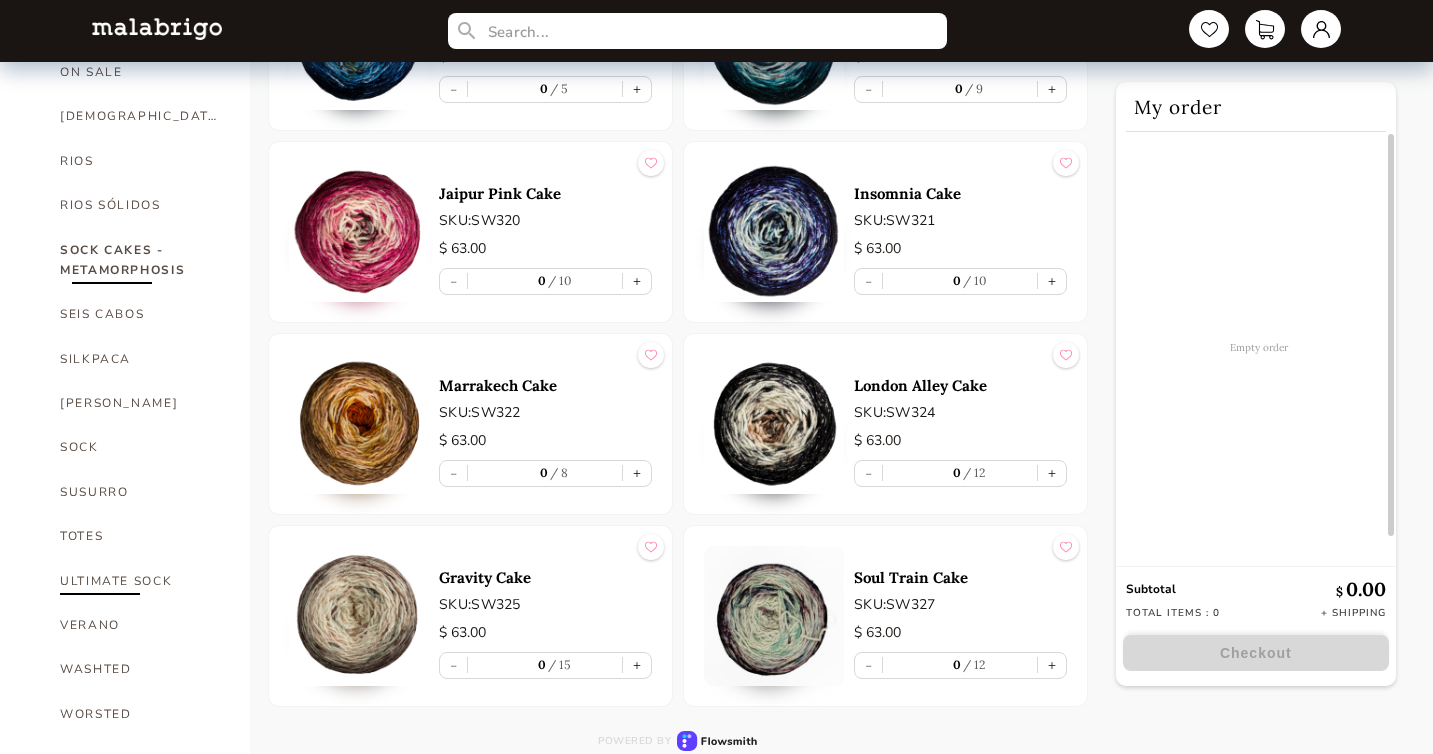 click on "ULTIMATE SOCK" at bounding box center (140, 581) 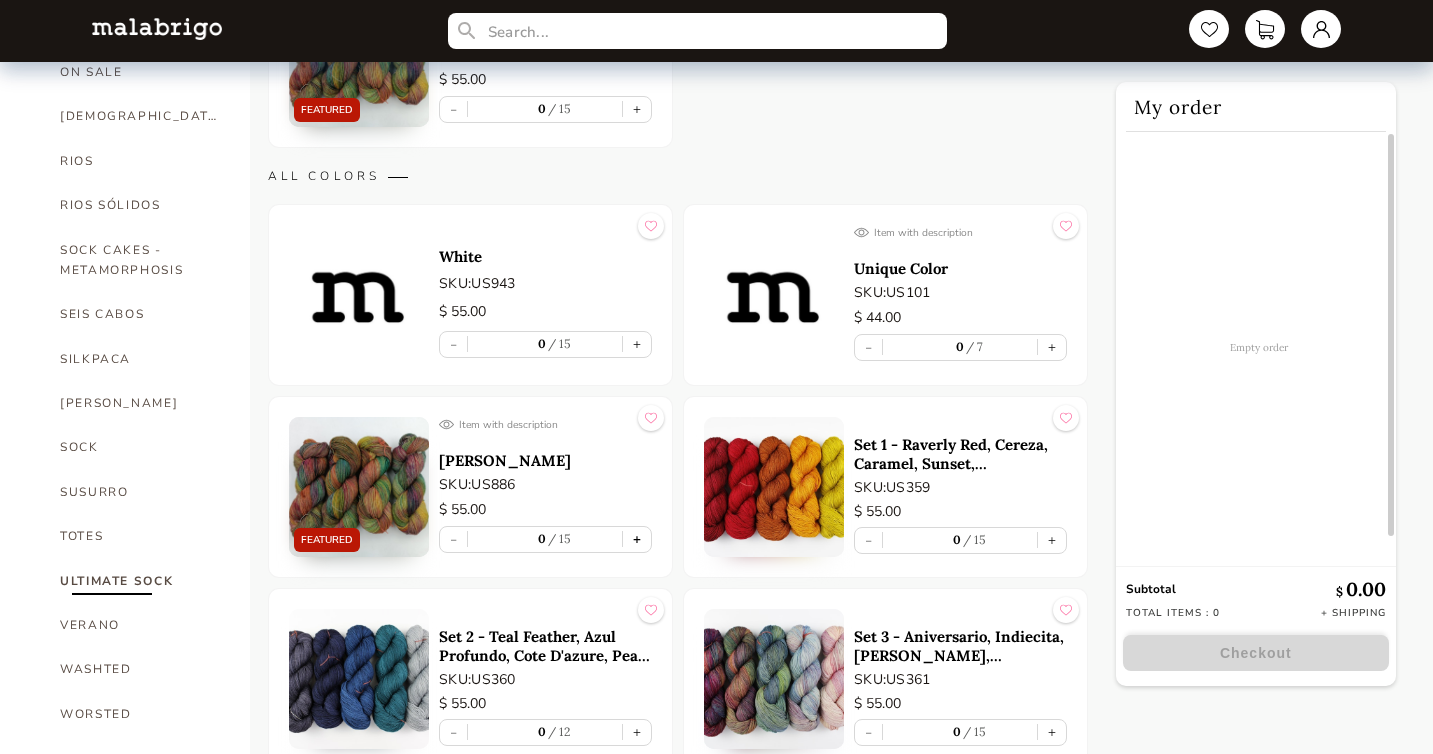 click on "+" at bounding box center (637, 539) 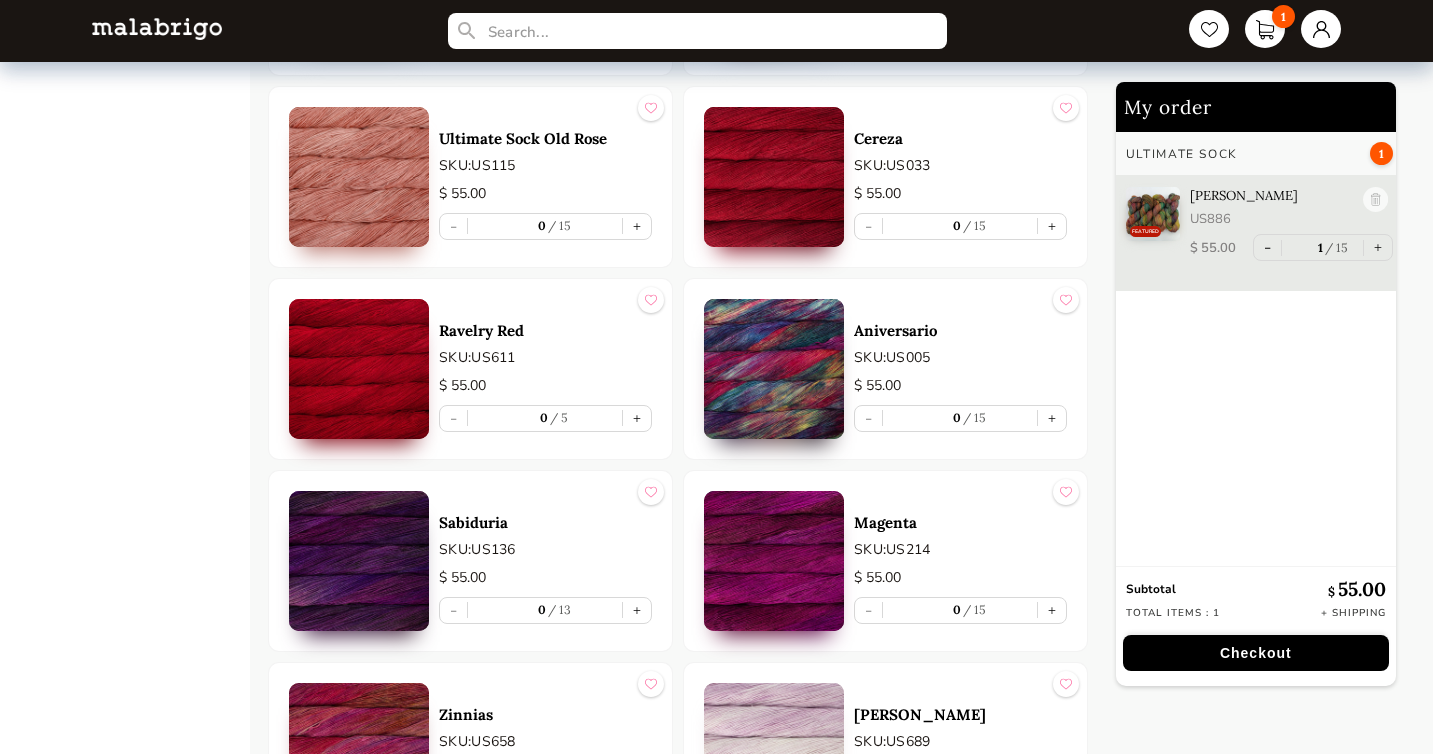 scroll, scrollTop: 1924, scrollLeft: 0, axis: vertical 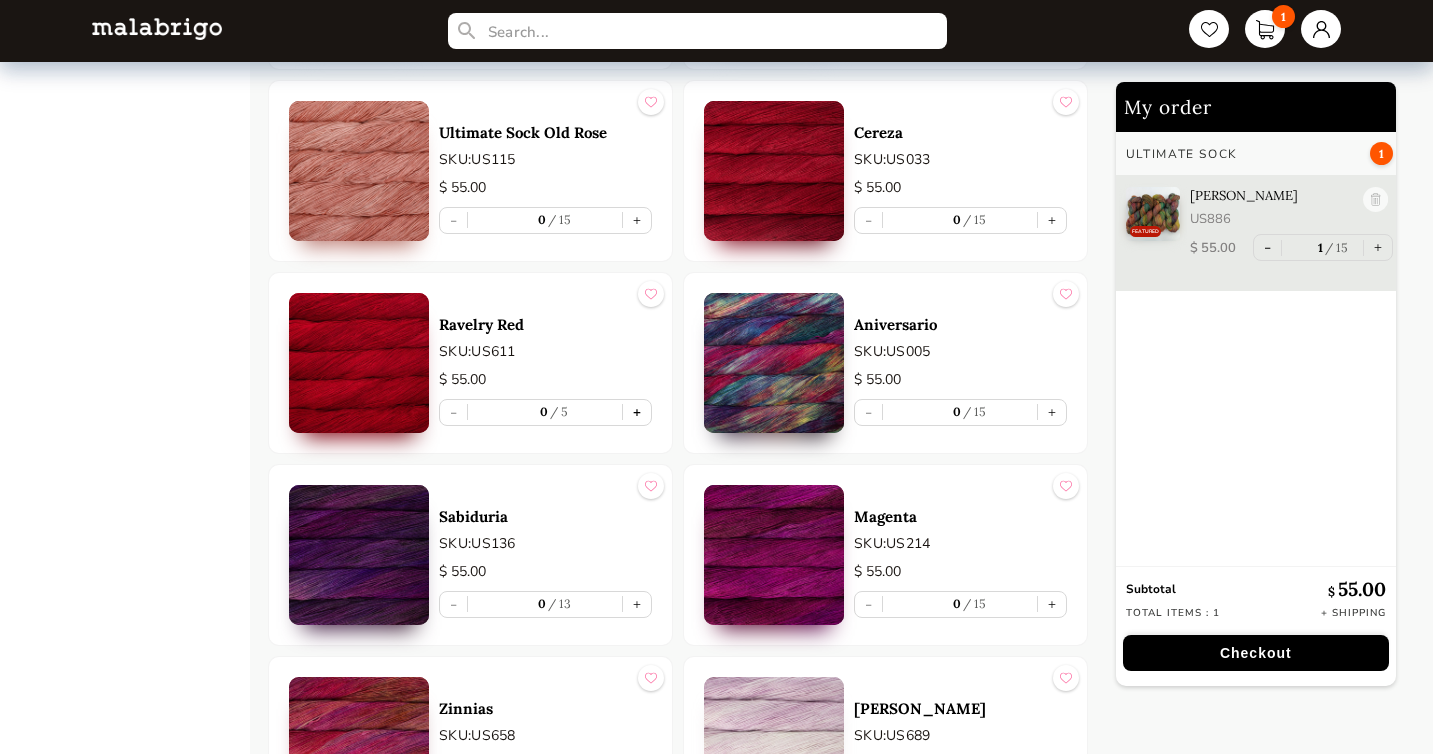 click on "+" at bounding box center [637, 412] 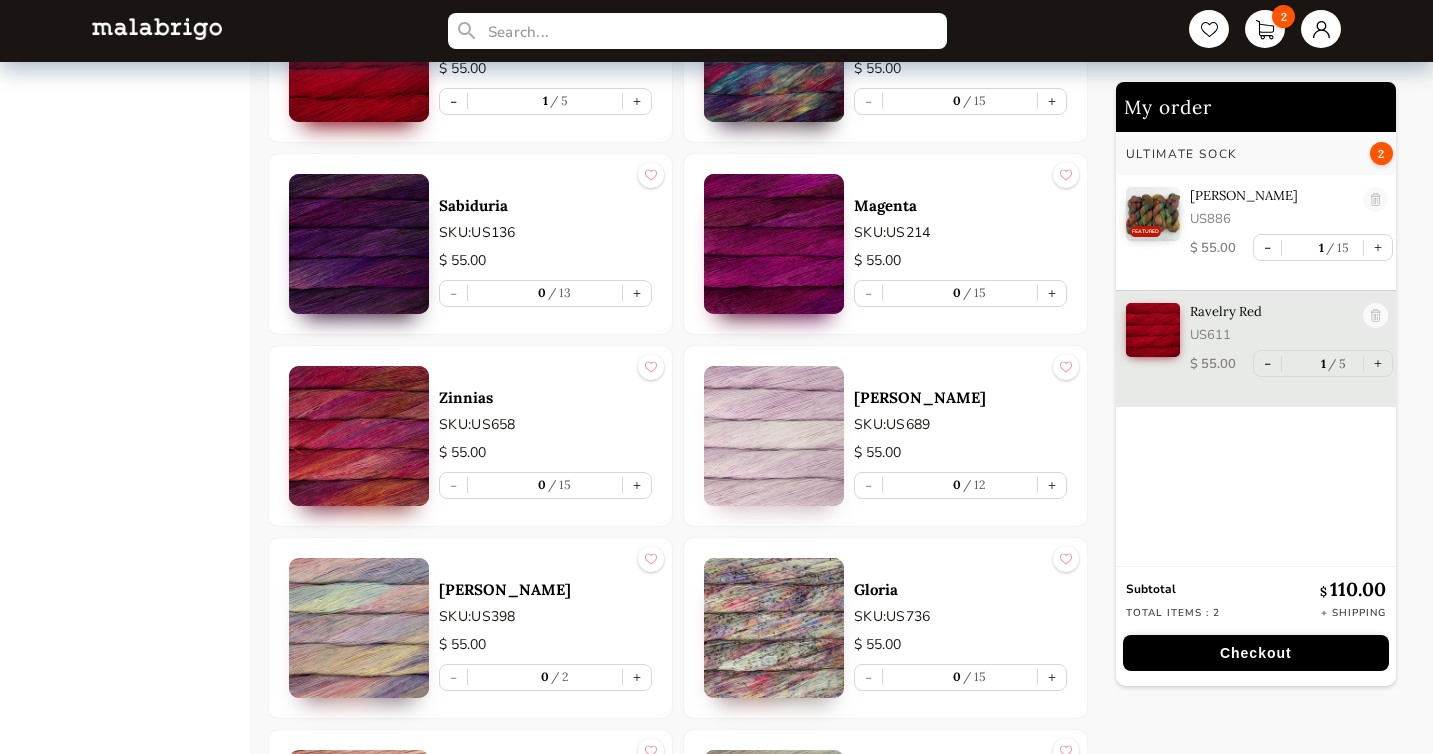 scroll, scrollTop: 2243, scrollLeft: 0, axis: vertical 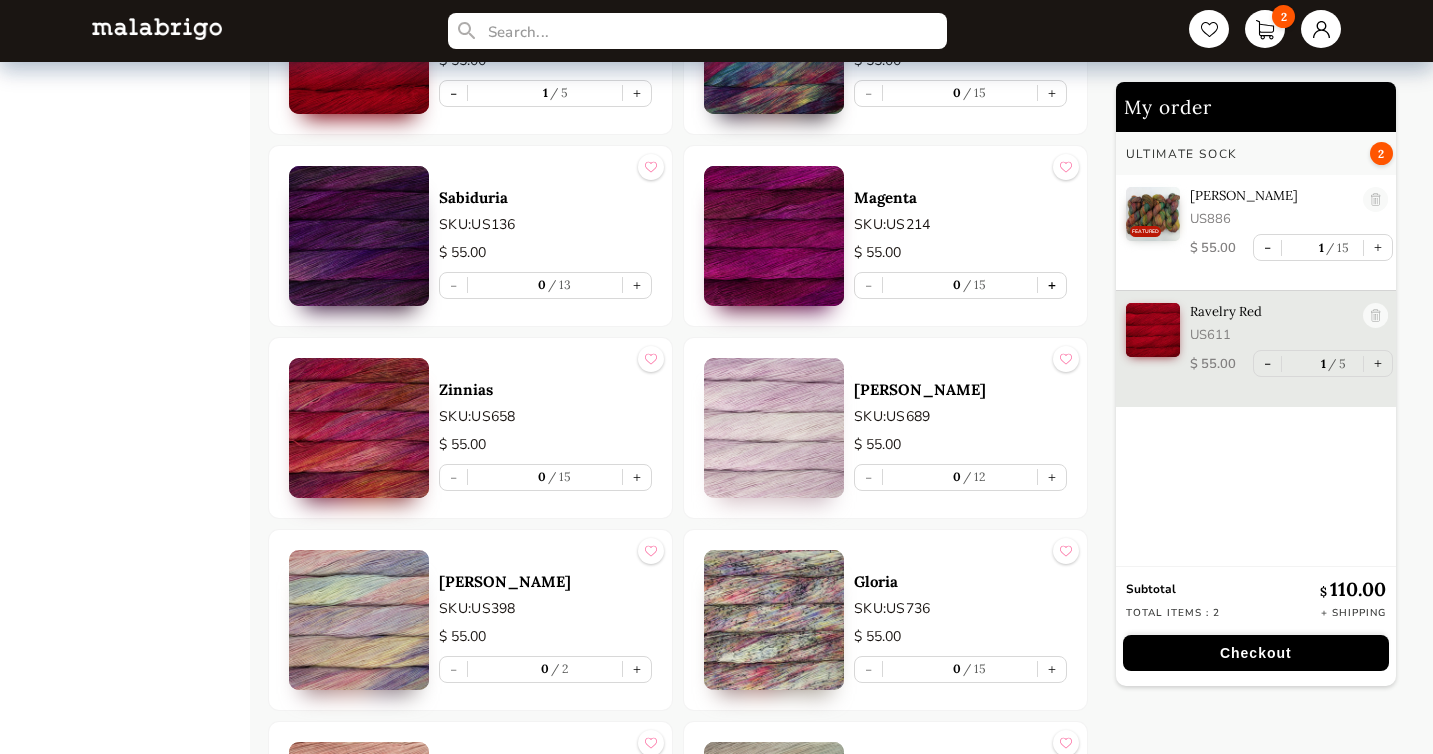 click on "+" at bounding box center [1052, 285] 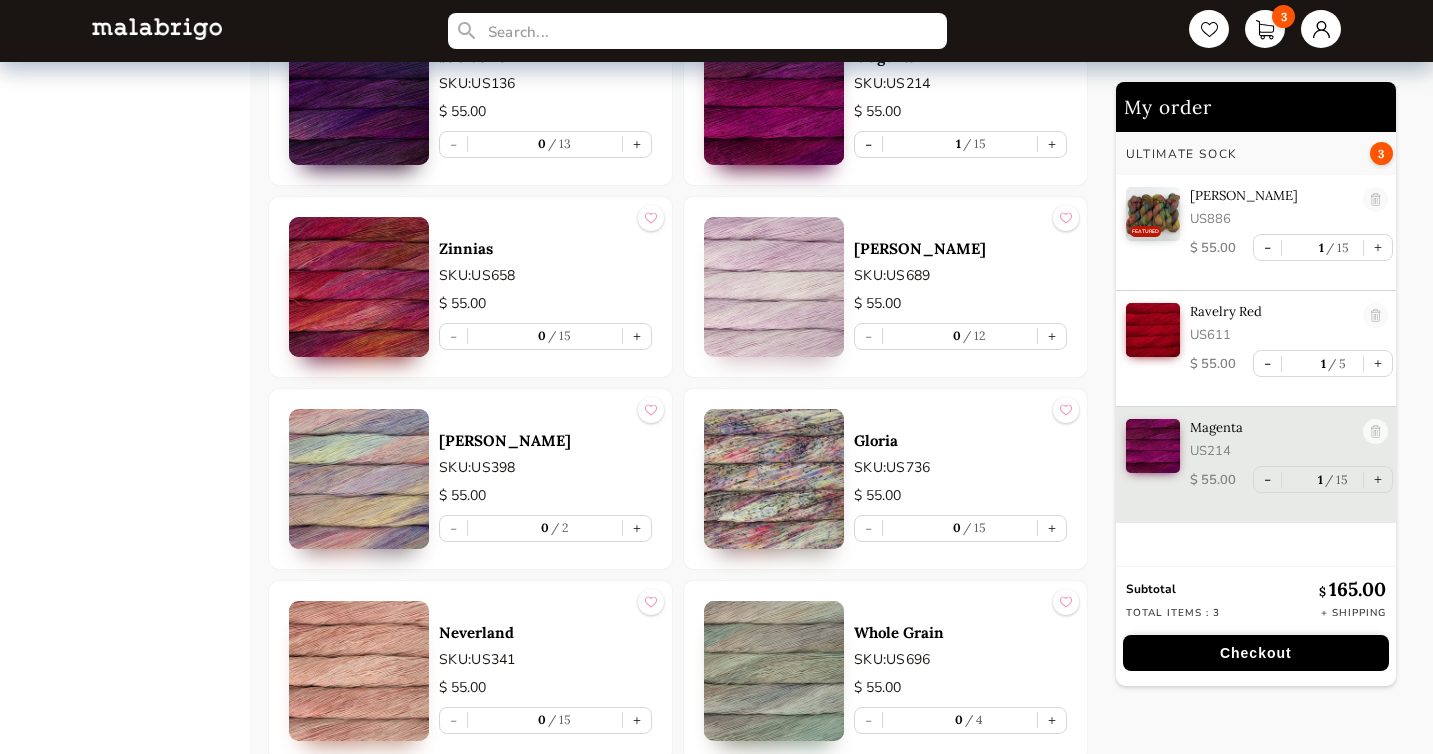 scroll, scrollTop: 2513, scrollLeft: 0, axis: vertical 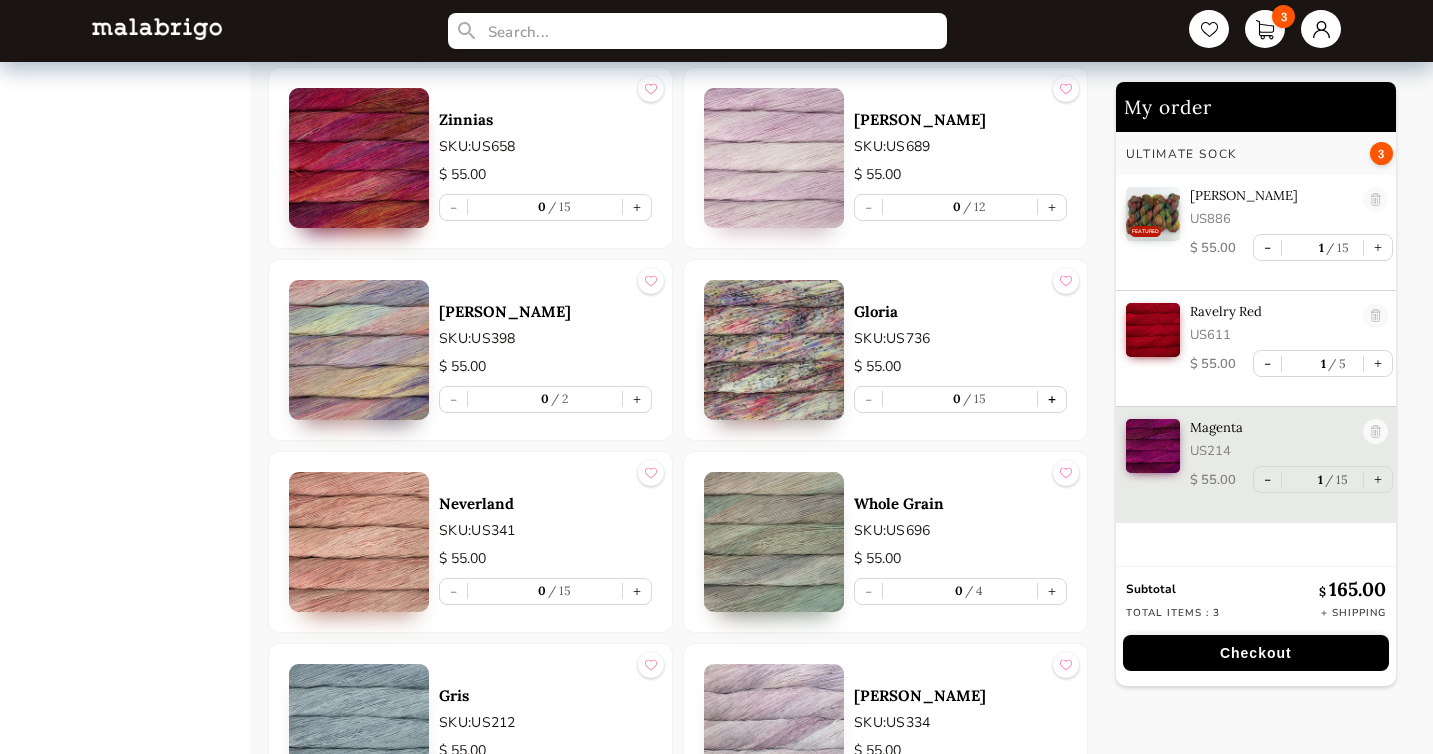 click on "+" at bounding box center [1052, 399] 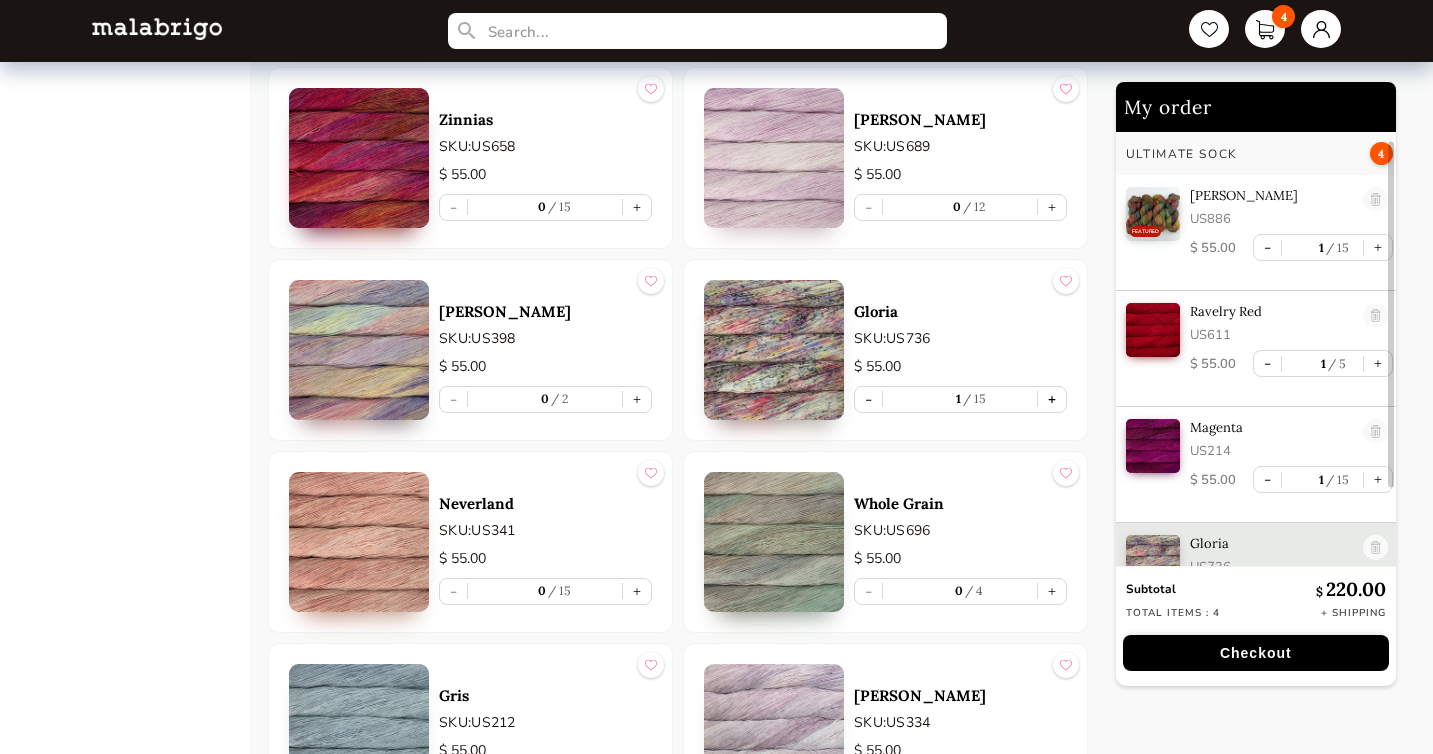 scroll, scrollTop: 50, scrollLeft: 0, axis: vertical 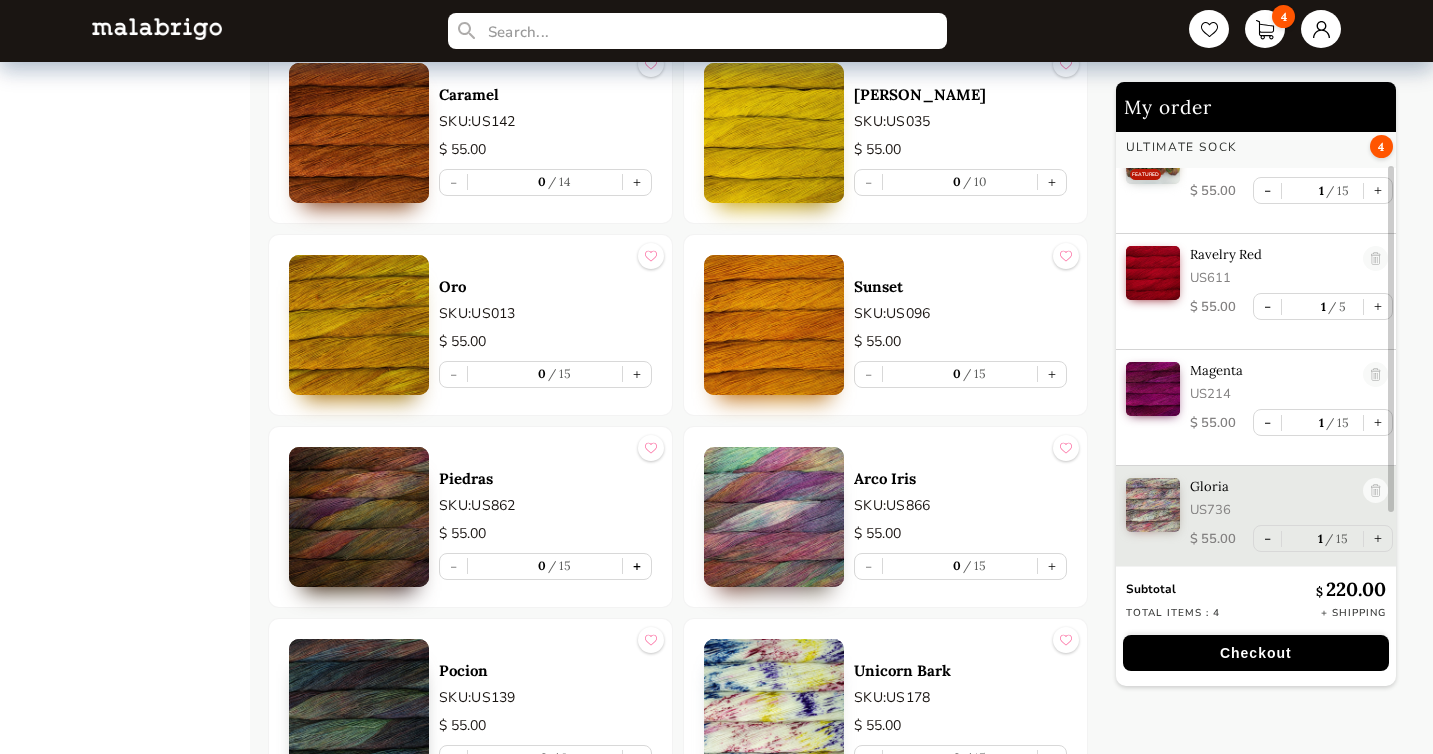 click on "+" at bounding box center (637, 566) 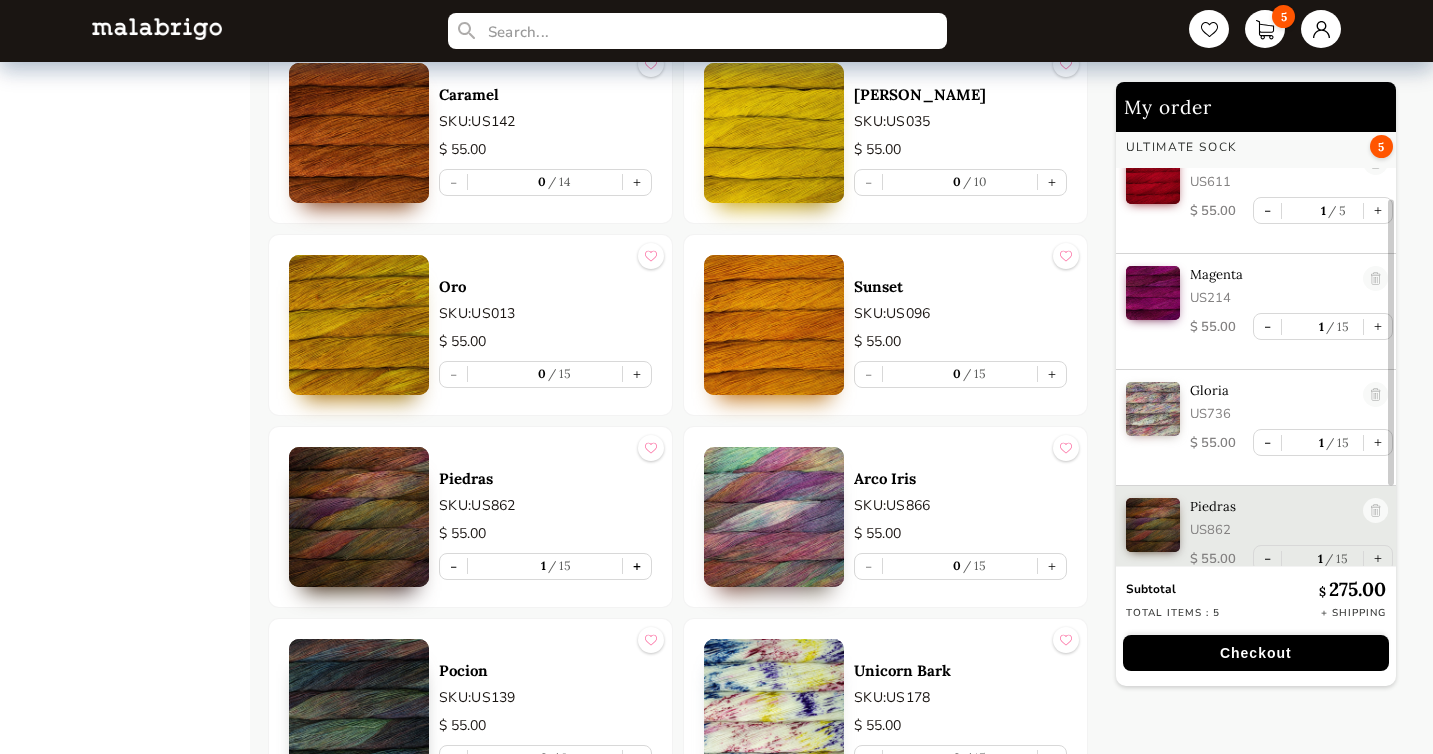 scroll, scrollTop: 164, scrollLeft: 0, axis: vertical 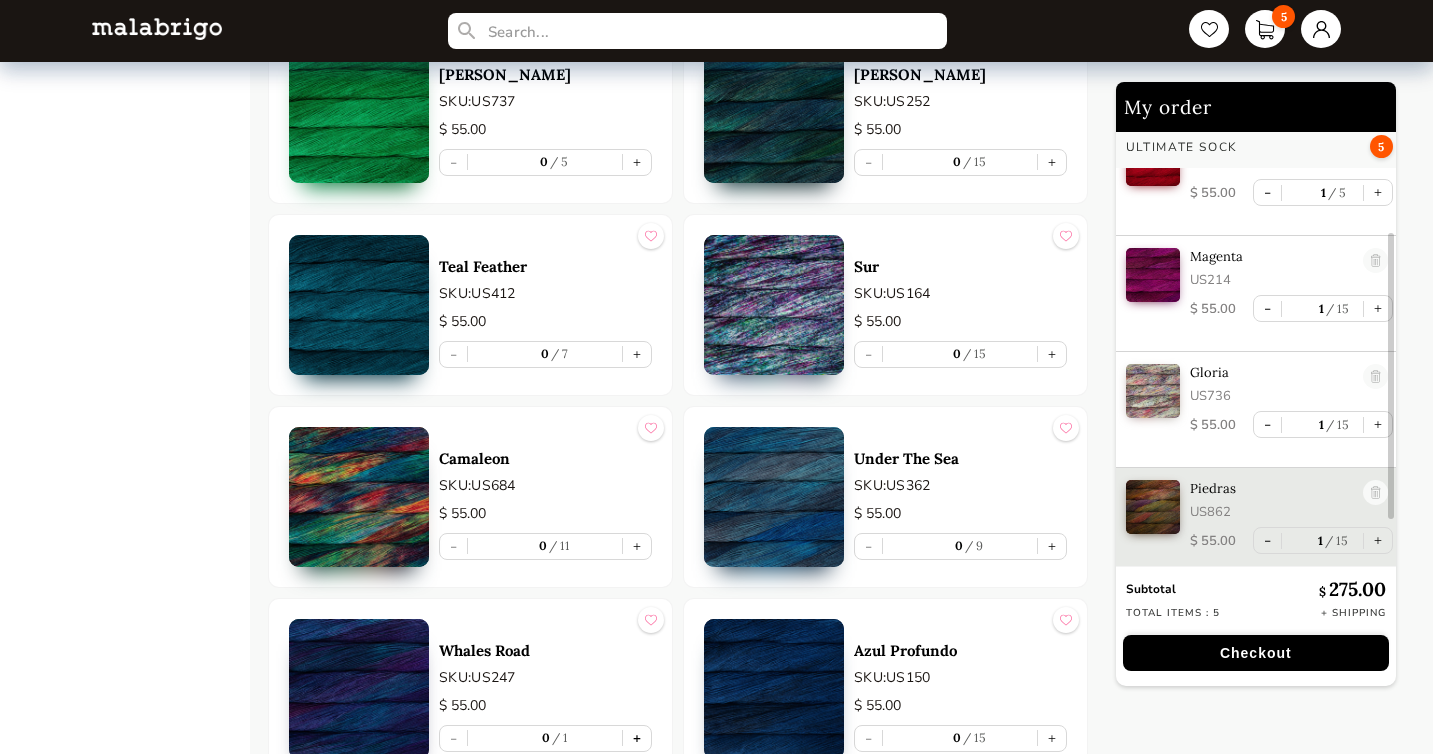 click on "+" at bounding box center (637, 738) 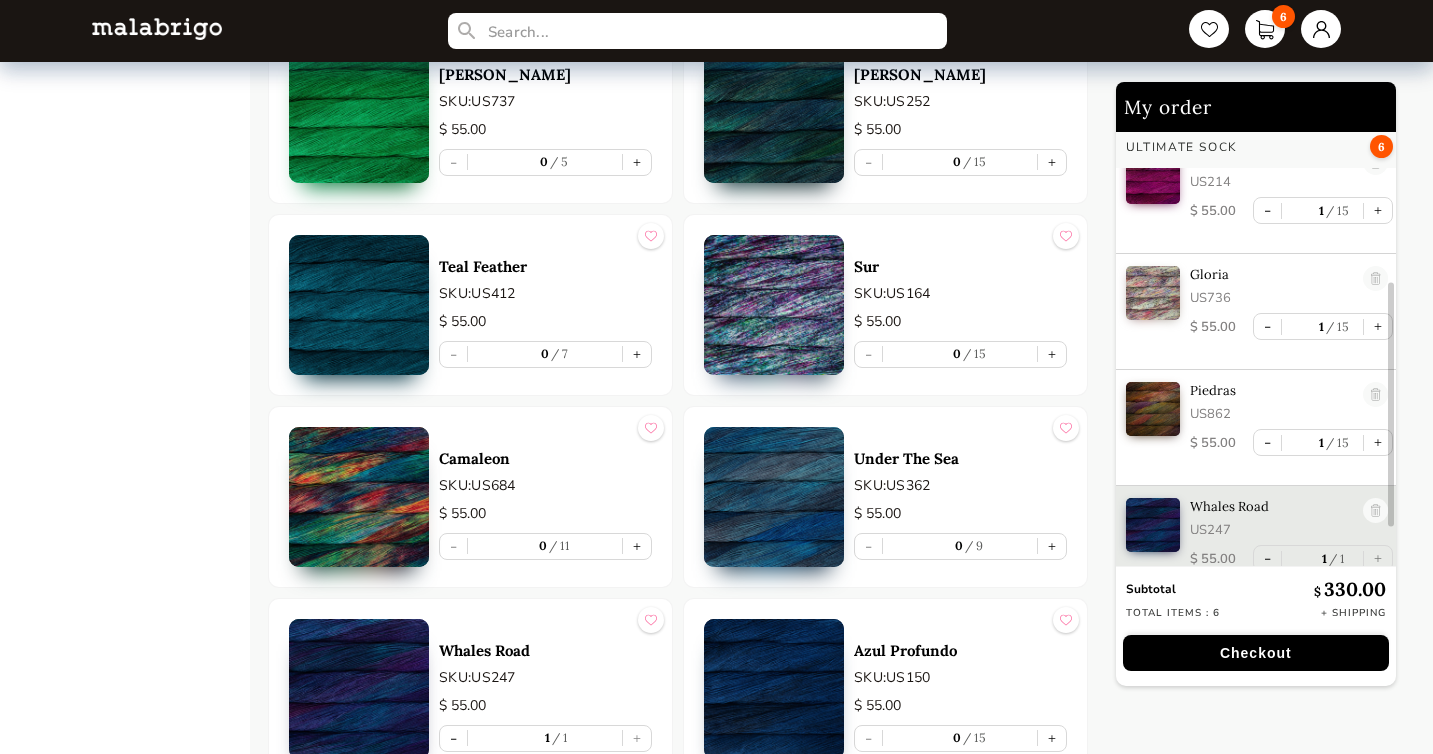 scroll, scrollTop: 283, scrollLeft: 0, axis: vertical 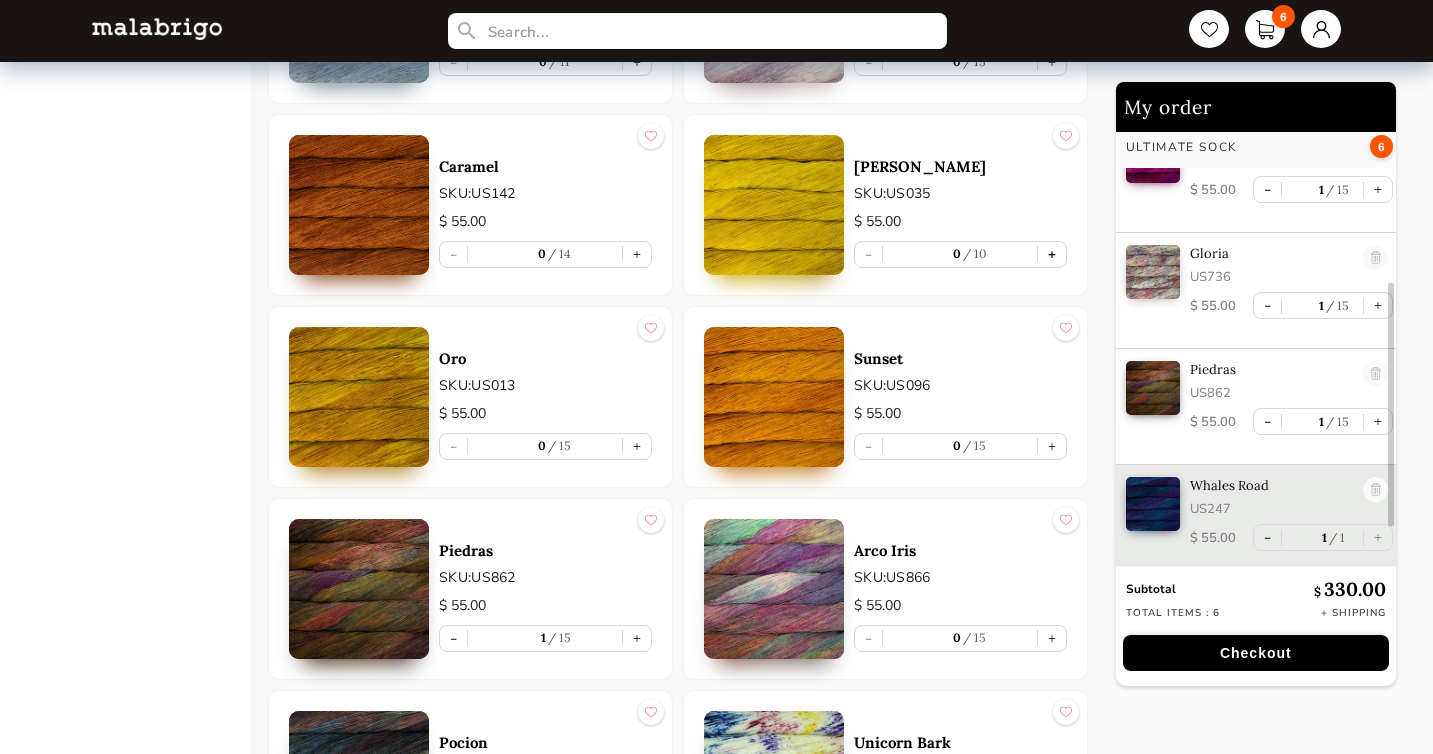 click on "+" at bounding box center [1052, 254] 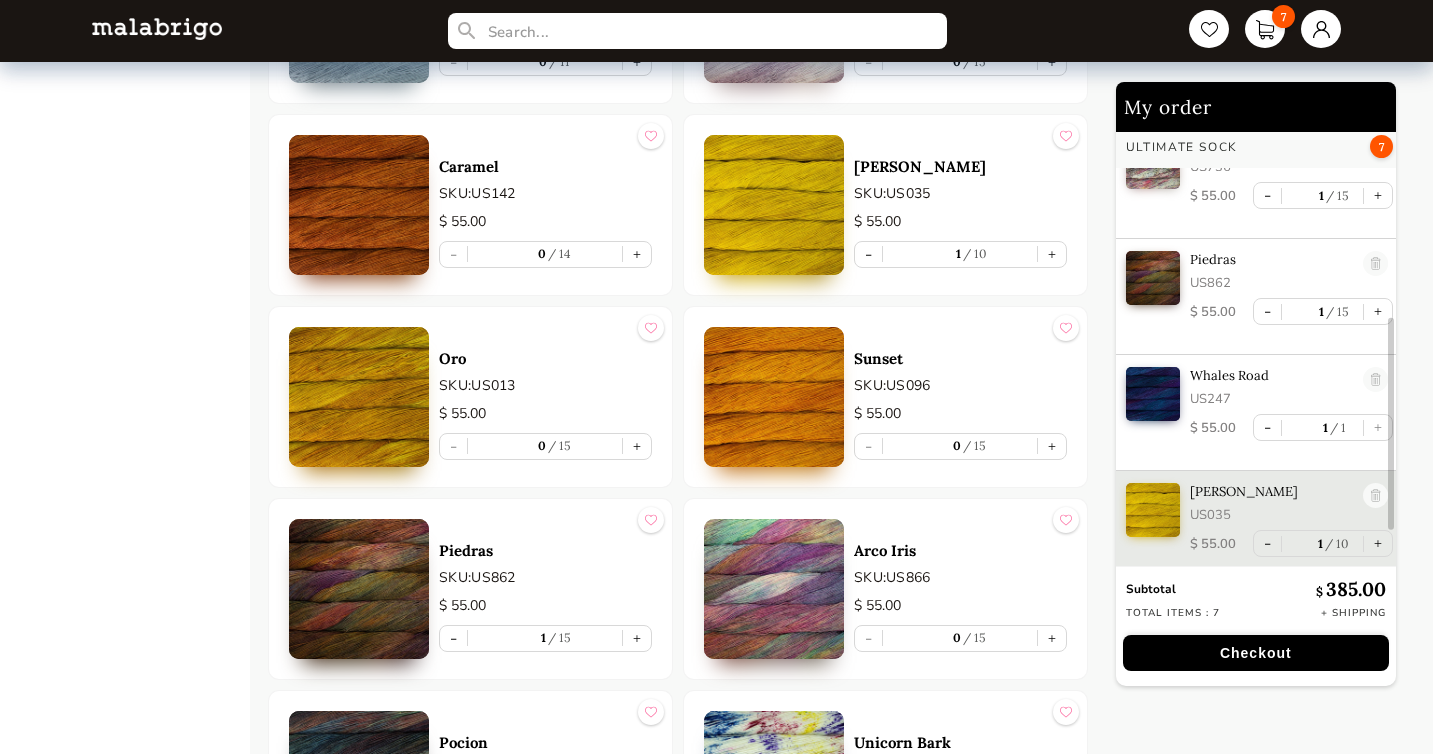 scroll, scrollTop: 398, scrollLeft: 0, axis: vertical 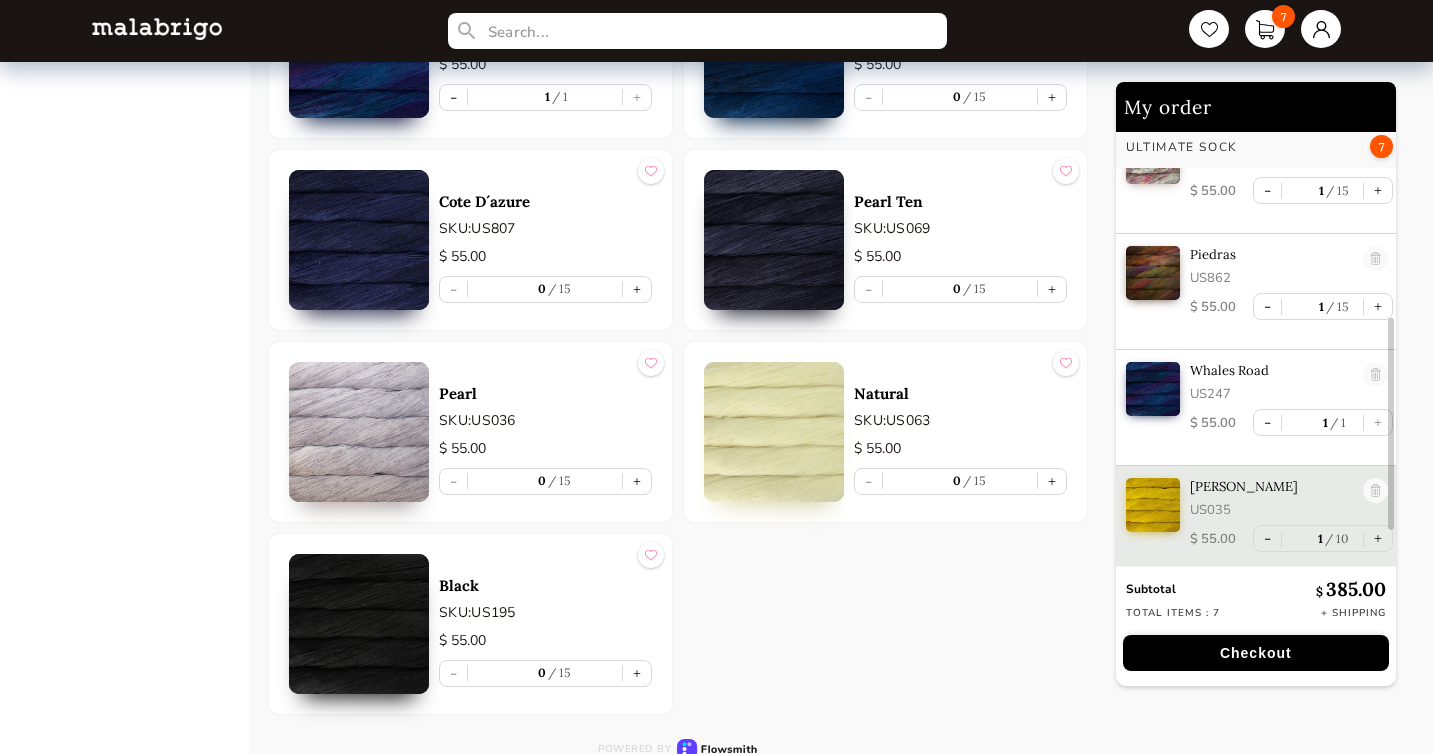 click on "Pearl Ten" at bounding box center [960, 201] 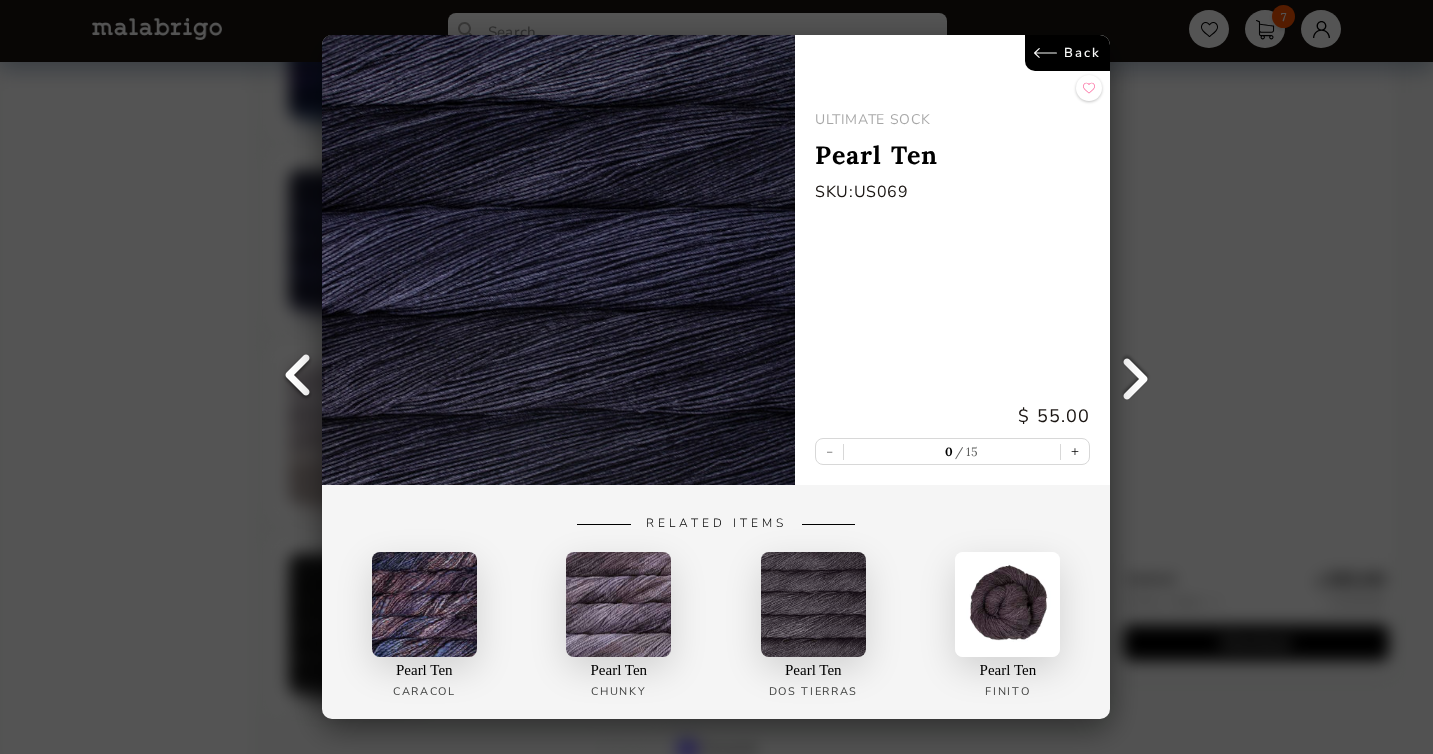 scroll, scrollTop: 0, scrollLeft: 0, axis: both 